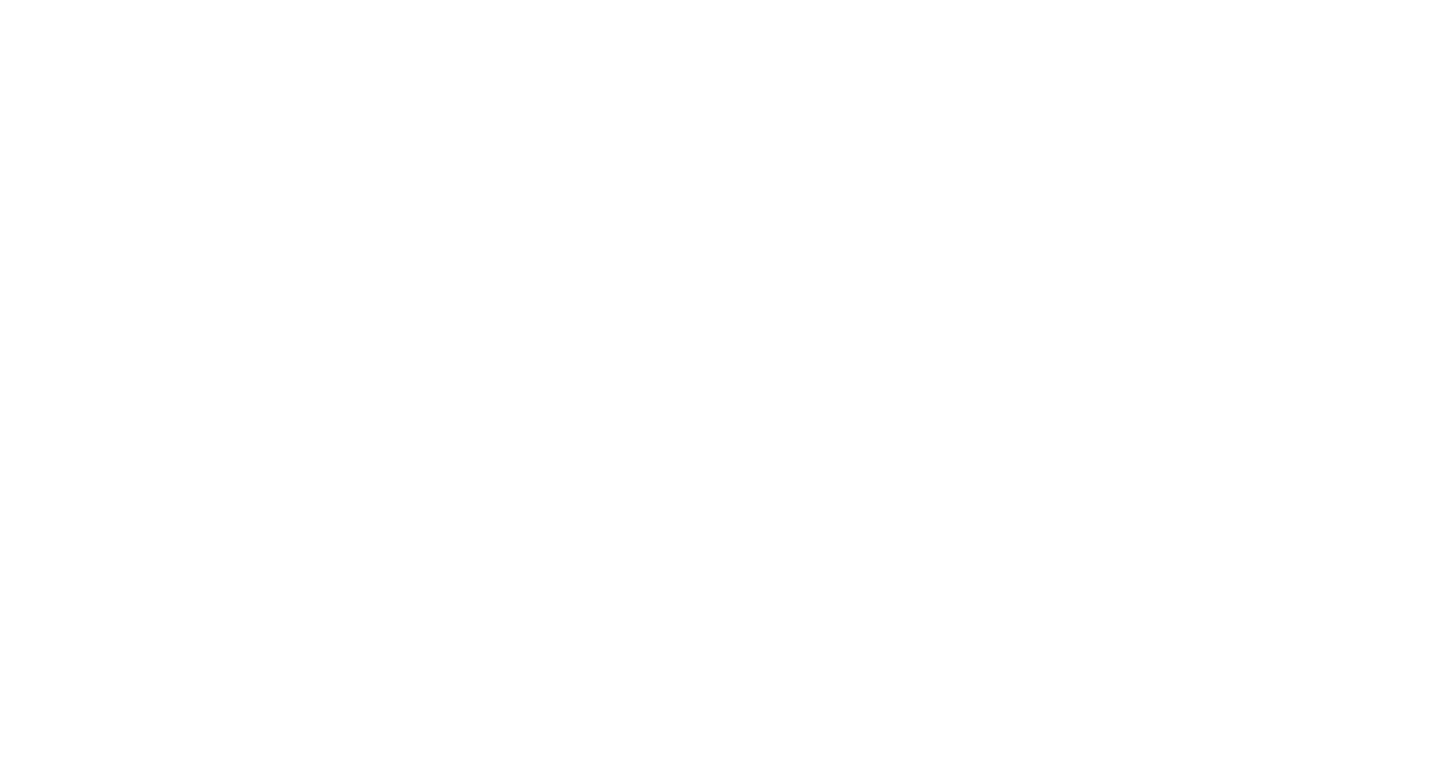 scroll, scrollTop: 0, scrollLeft: 0, axis: both 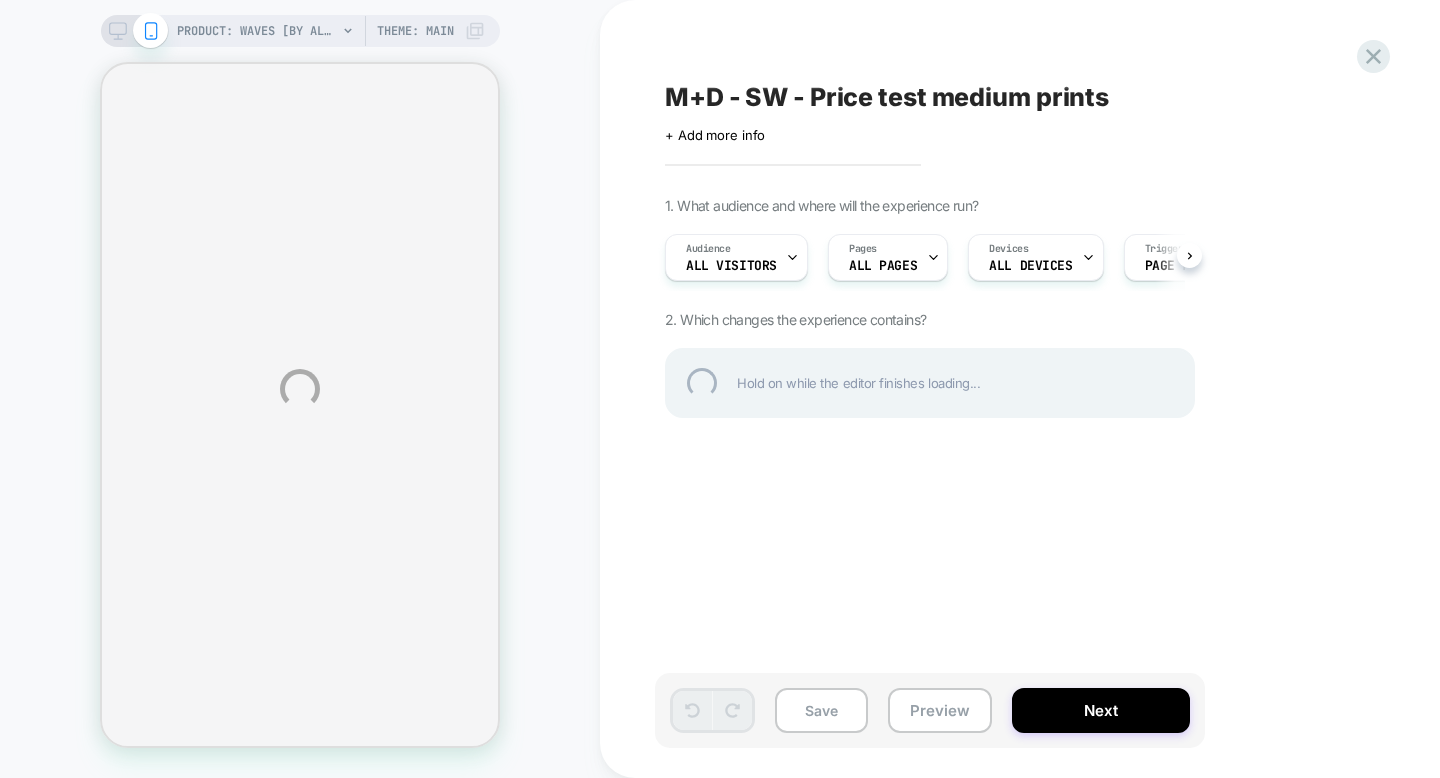 click on "M+D - SW - Price test medium prints" at bounding box center [1030, 97] 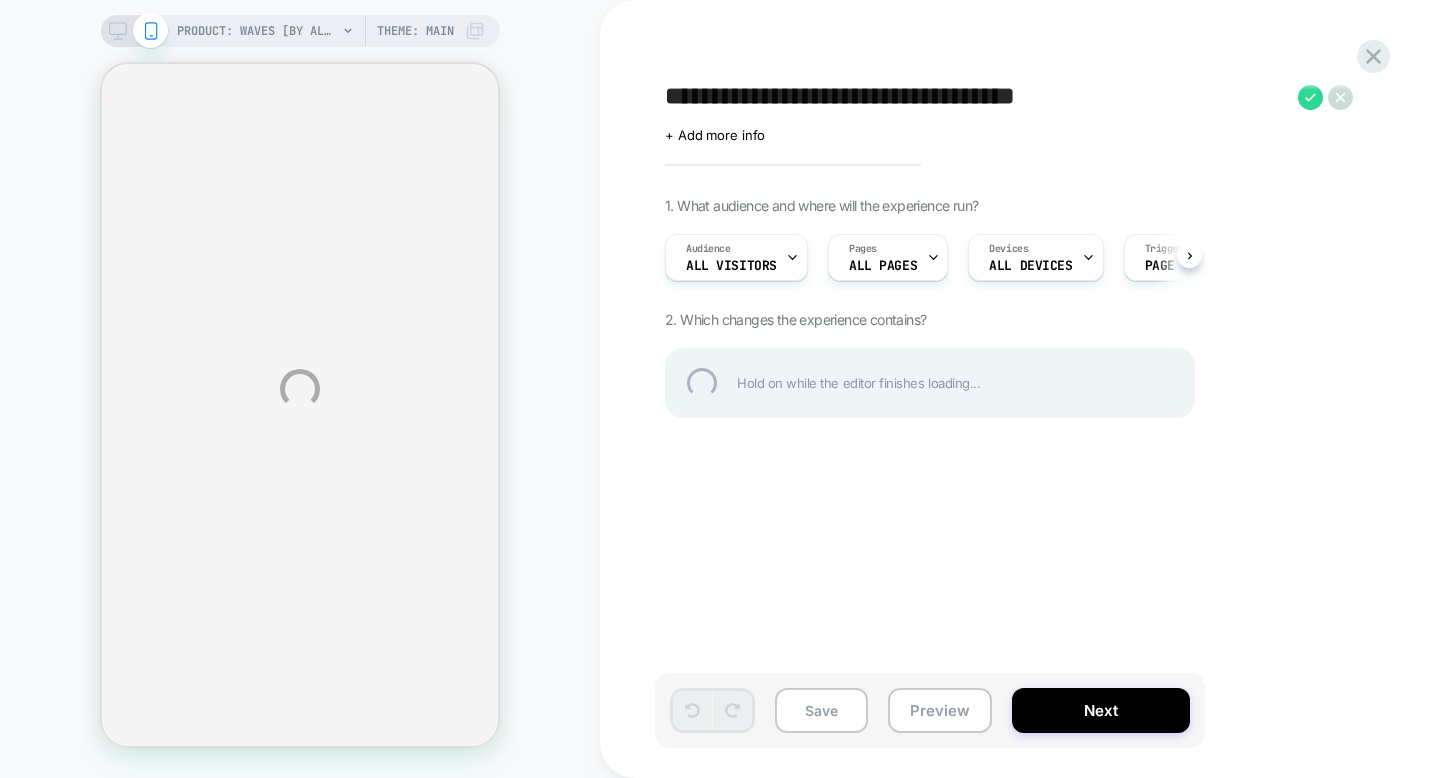 click on "**********" at bounding box center (976, 97) 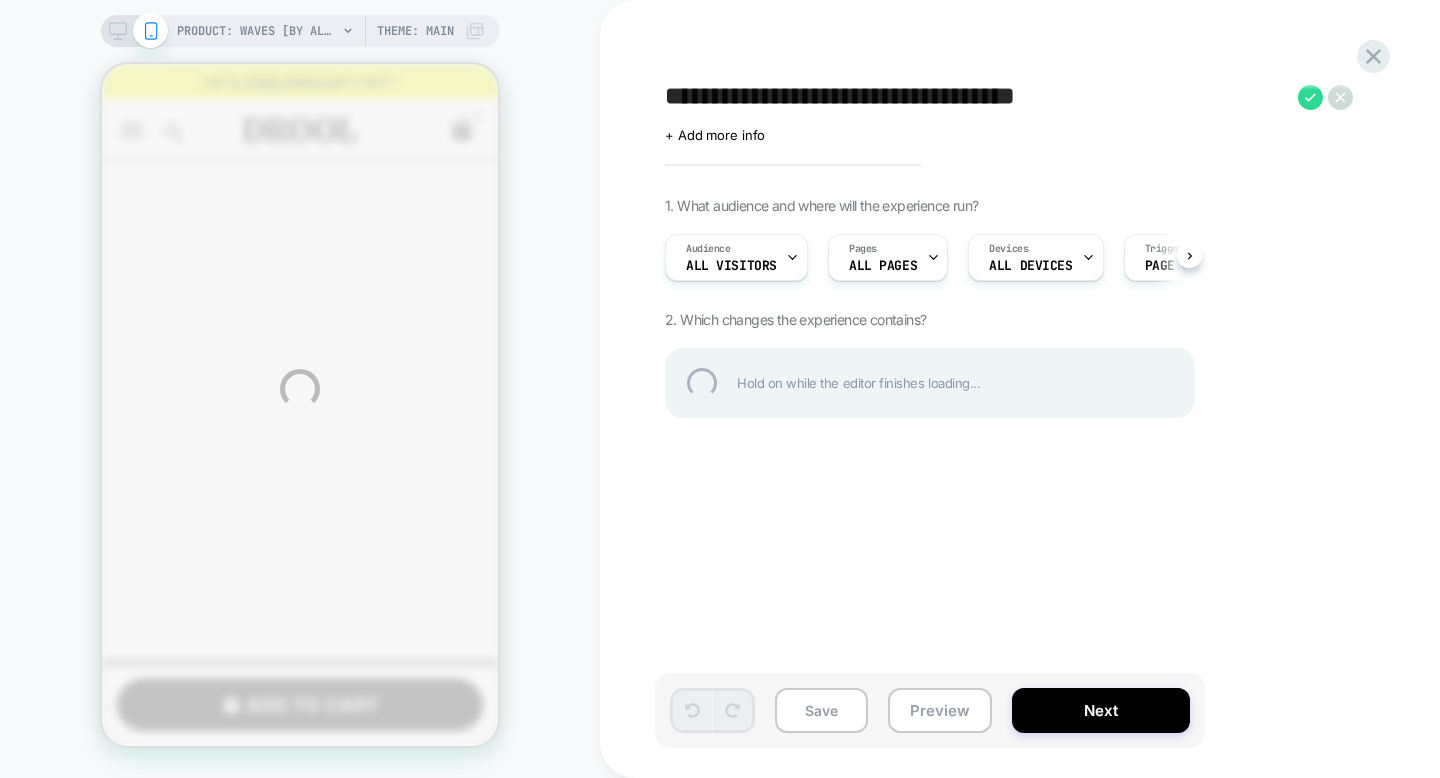 scroll, scrollTop: 0, scrollLeft: 0, axis: both 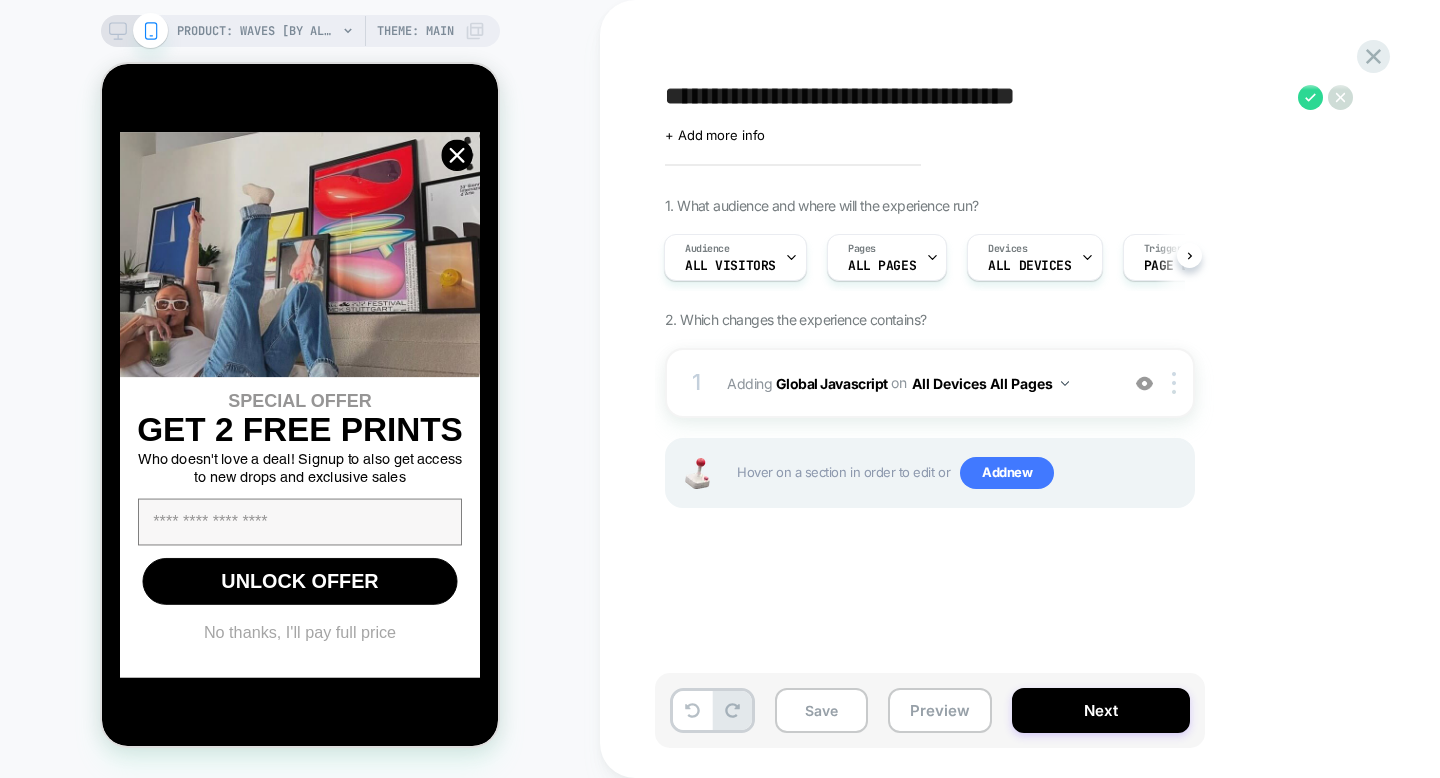 click on "**********" at bounding box center (976, 97) 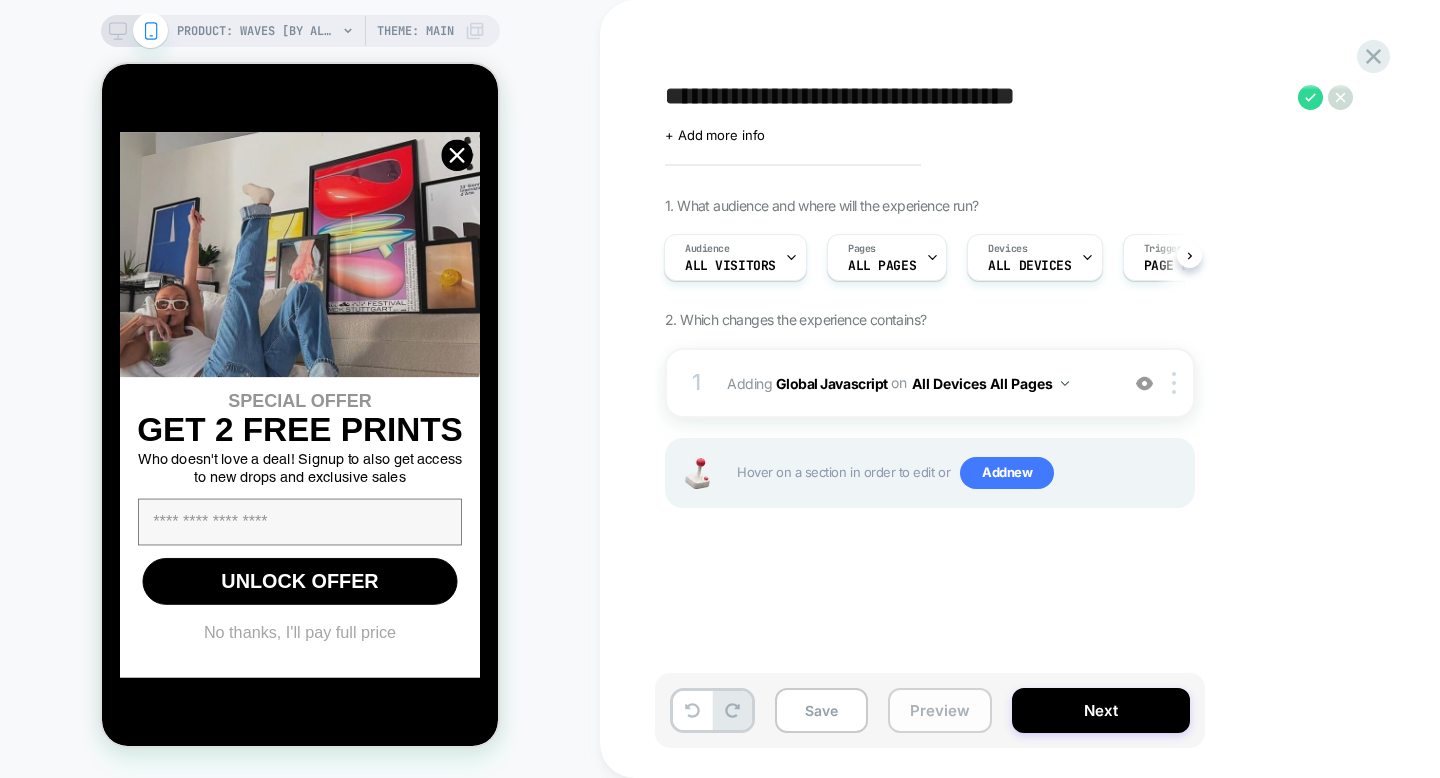 click on "Preview" at bounding box center [940, 710] 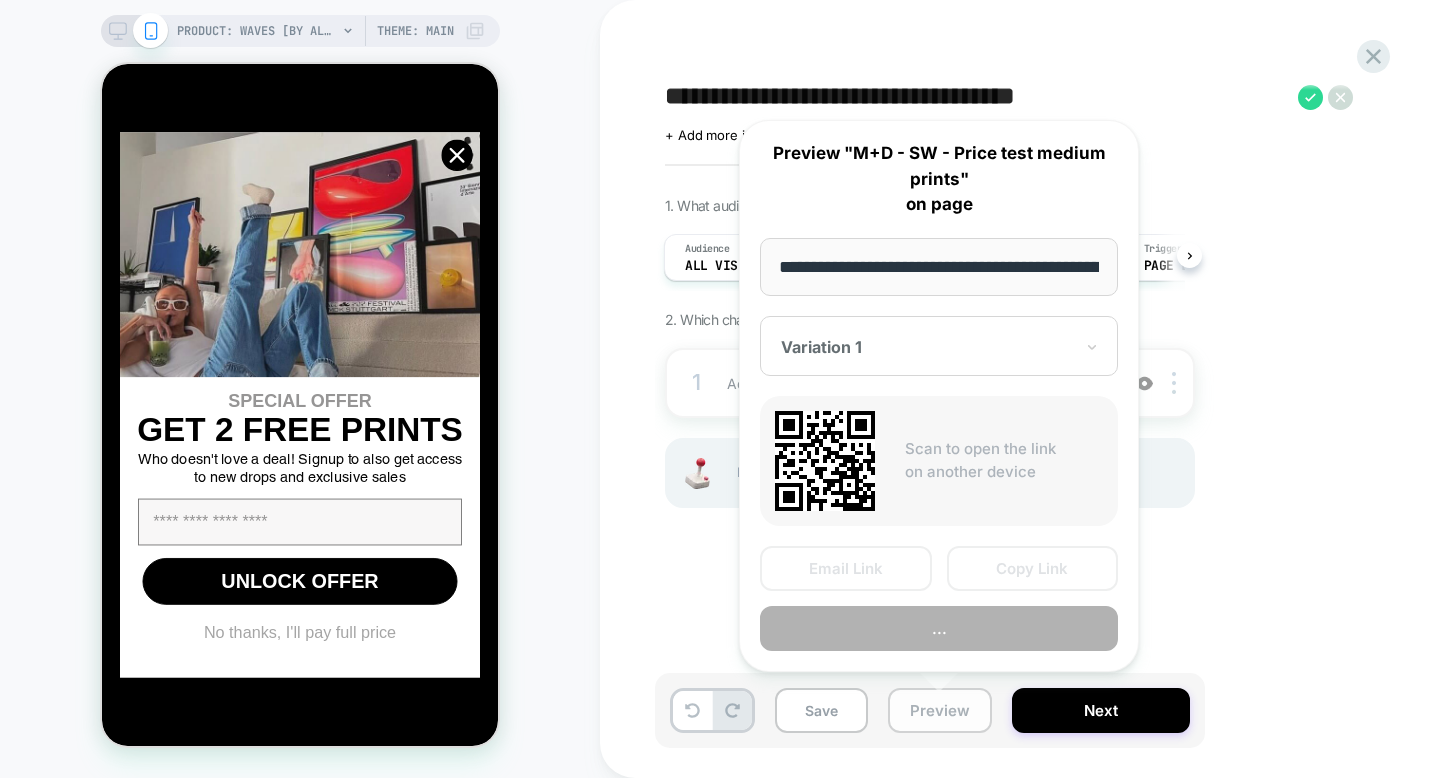 scroll, scrollTop: 0, scrollLeft: 324, axis: horizontal 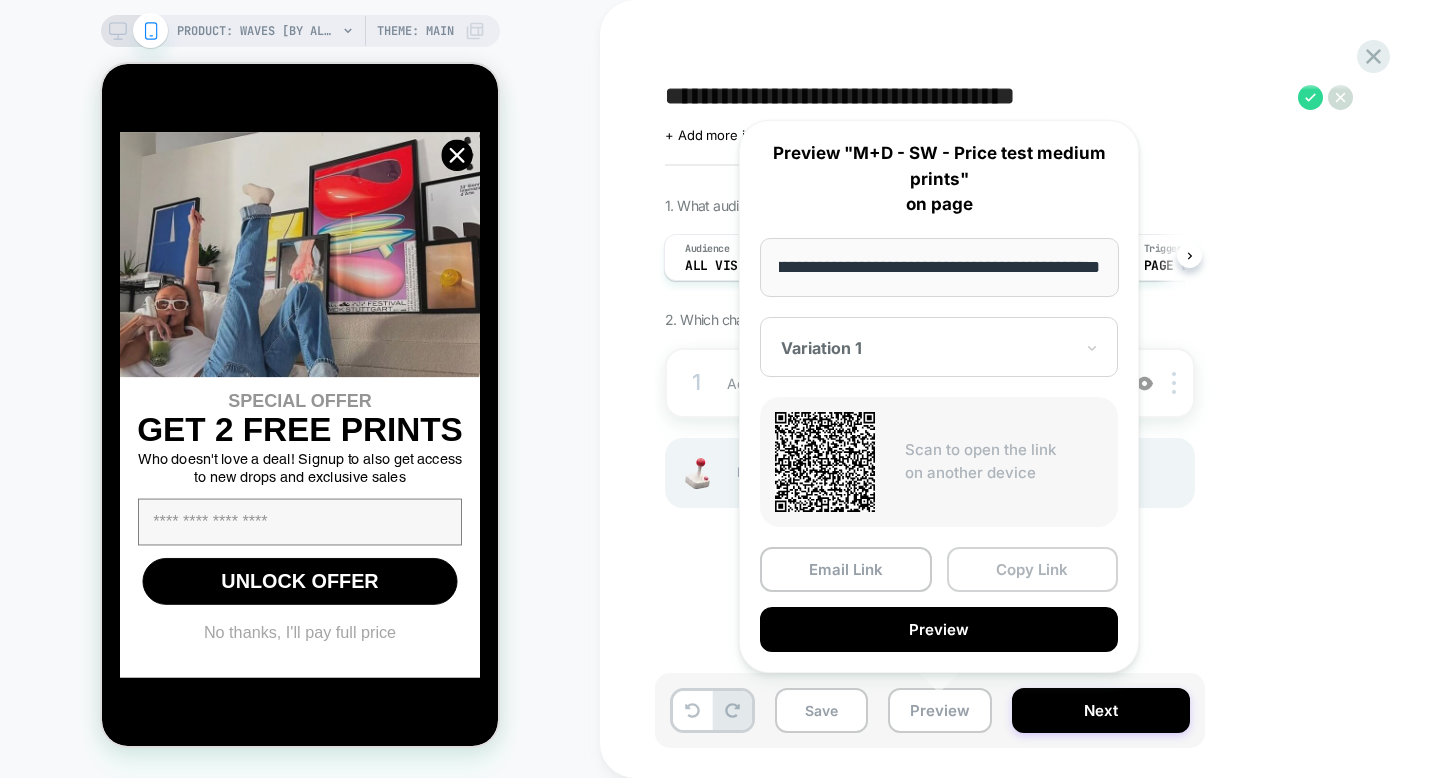 click on "Copy Link" at bounding box center [1033, 569] 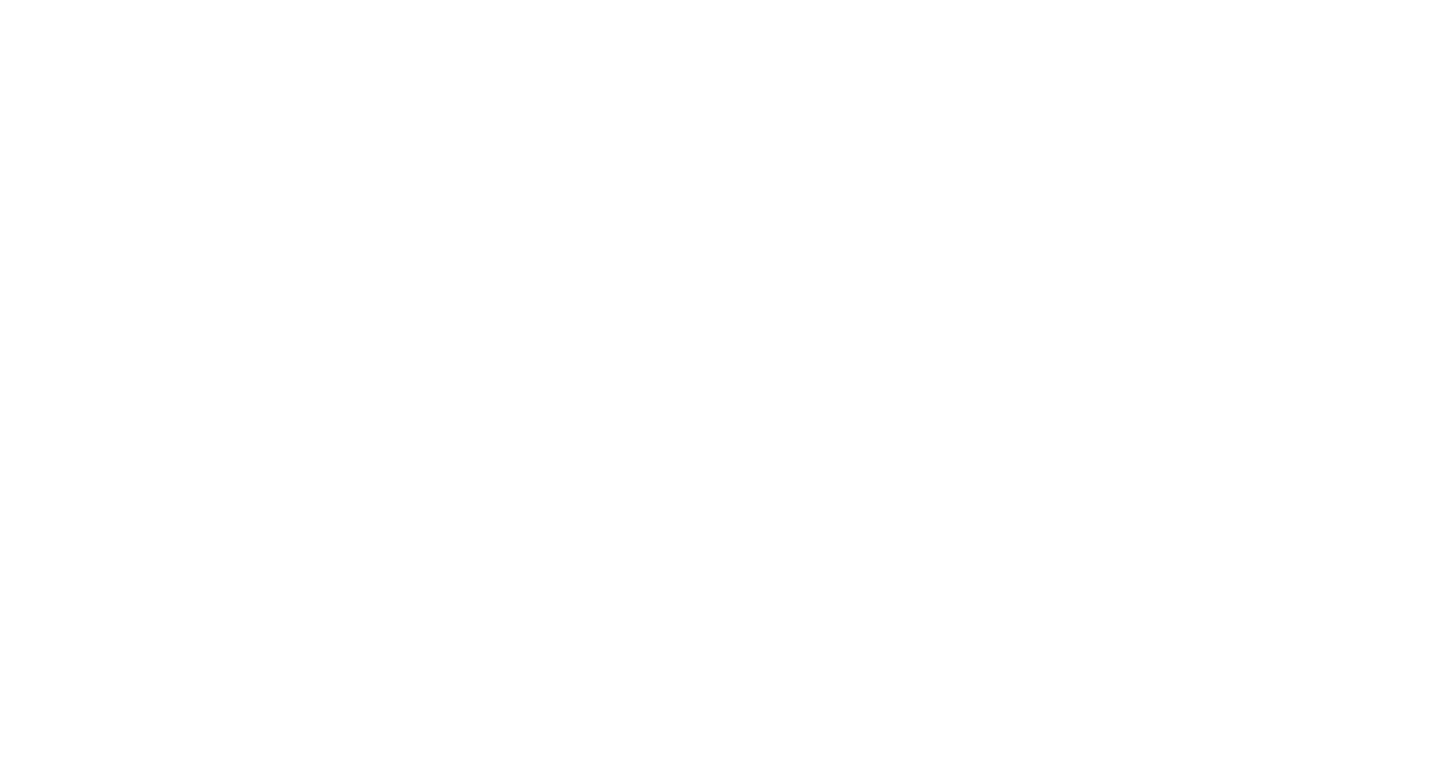 scroll, scrollTop: 0, scrollLeft: 0, axis: both 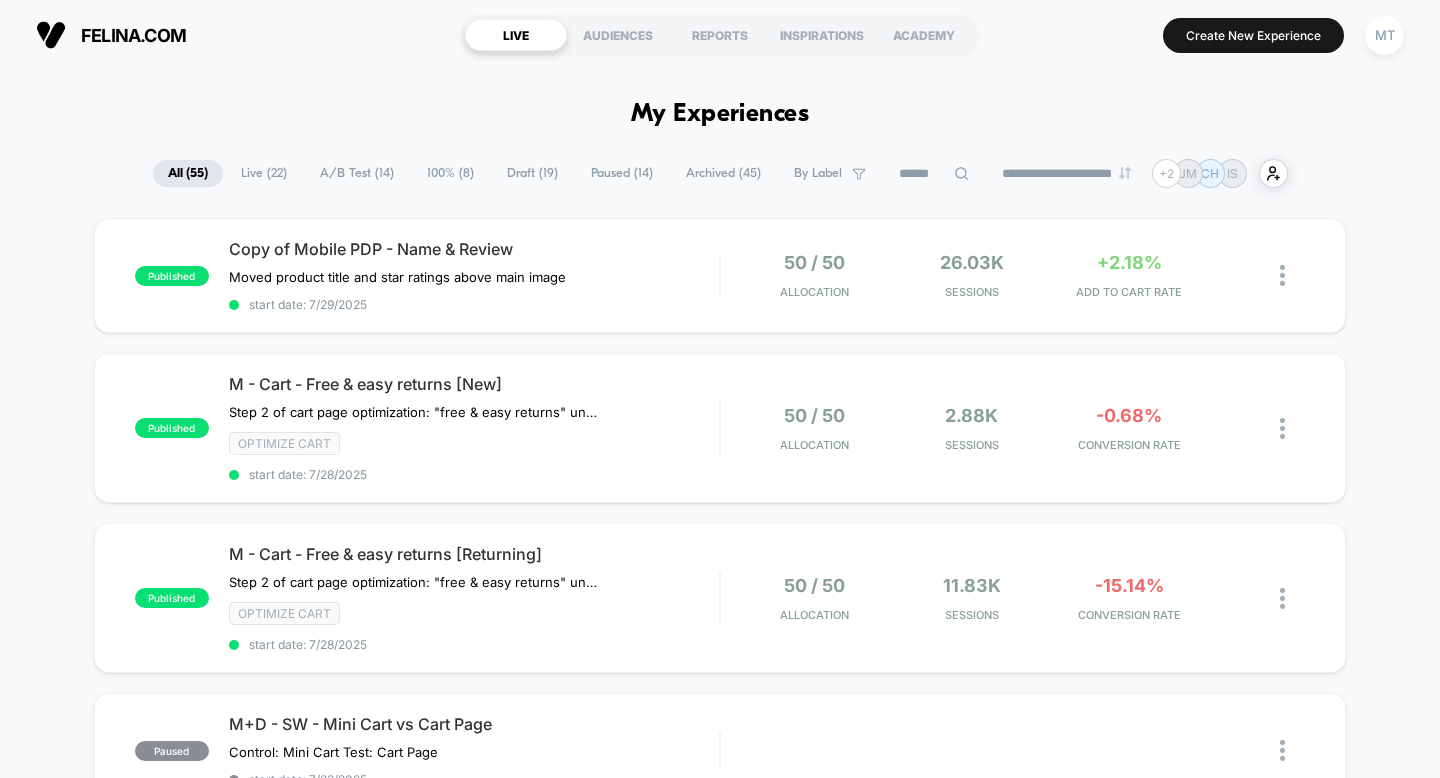 click 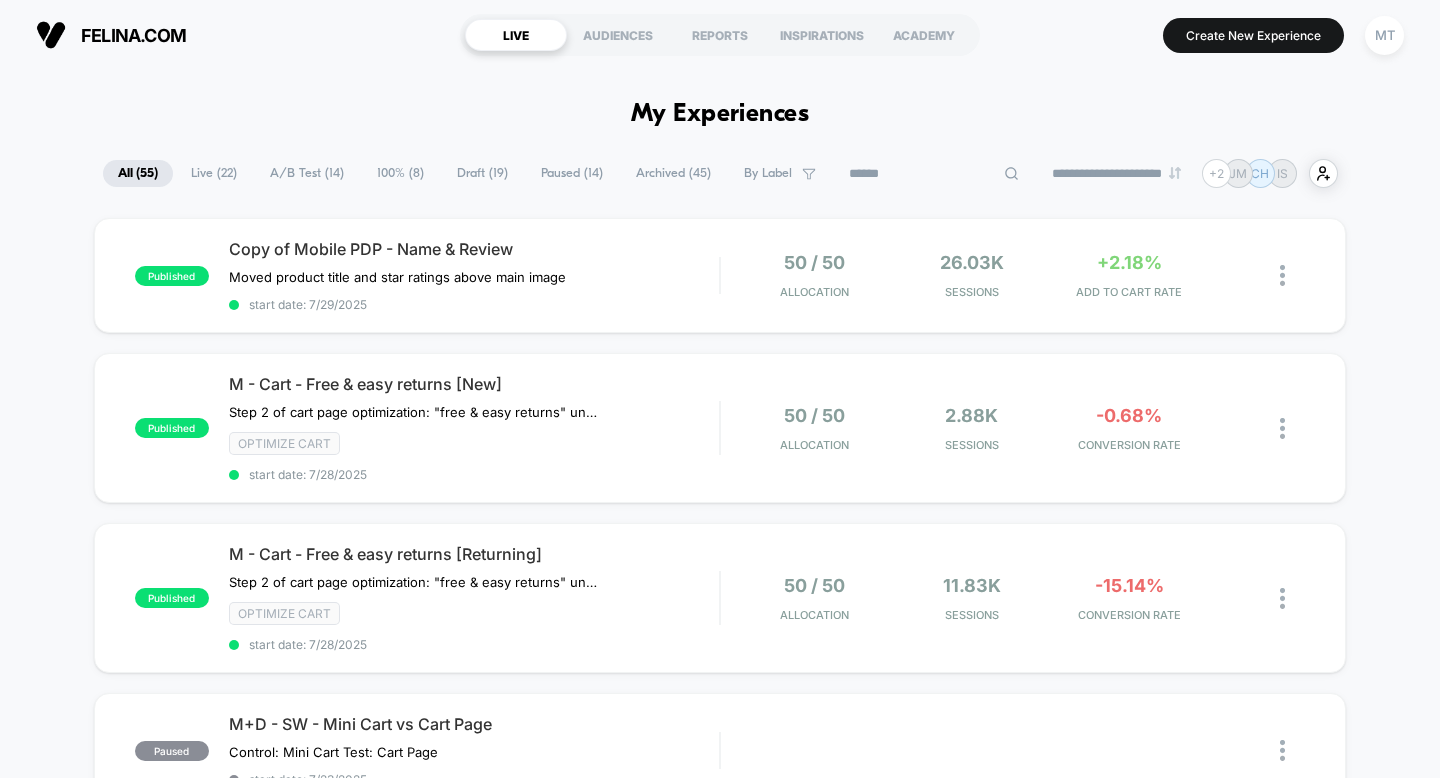 click at bounding box center [934, 174] 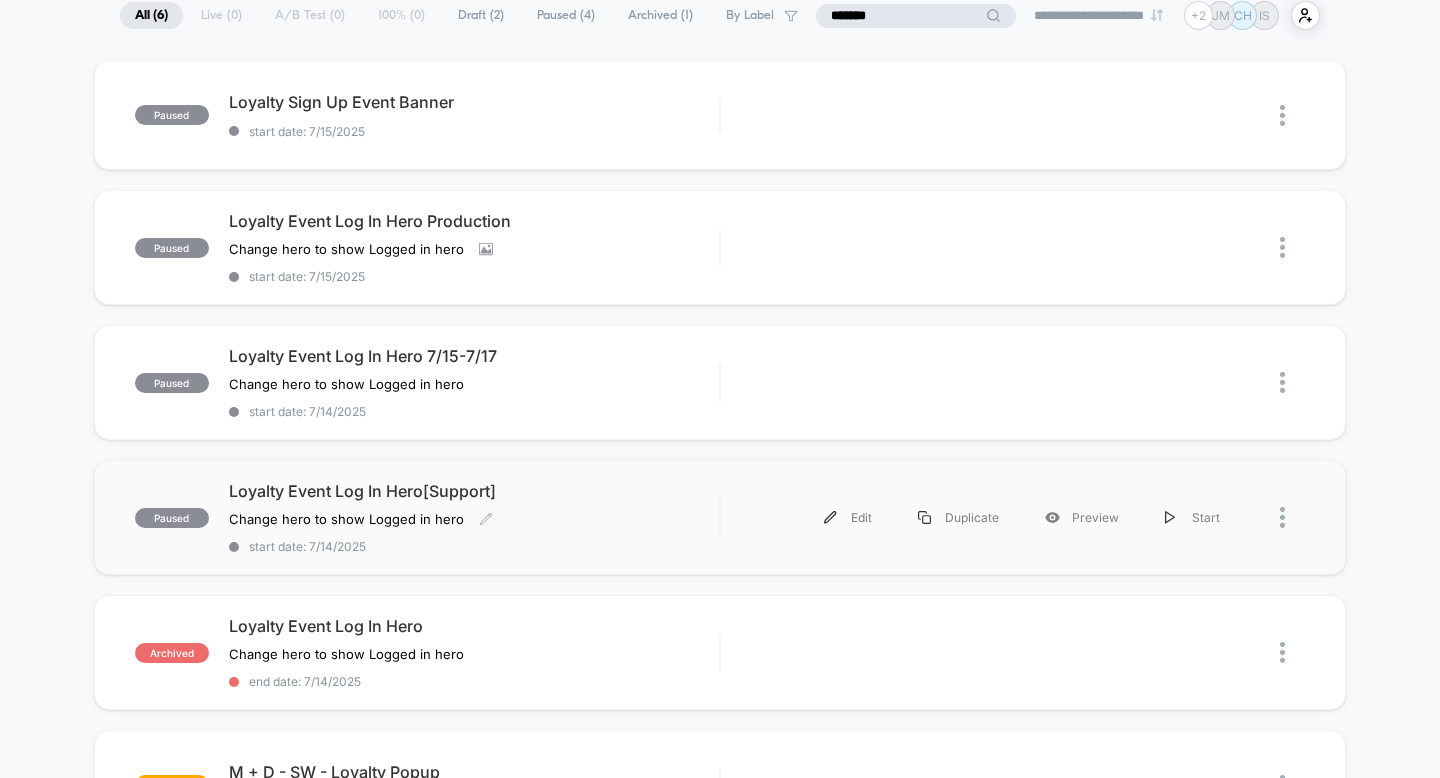 scroll, scrollTop: 0, scrollLeft: 0, axis: both 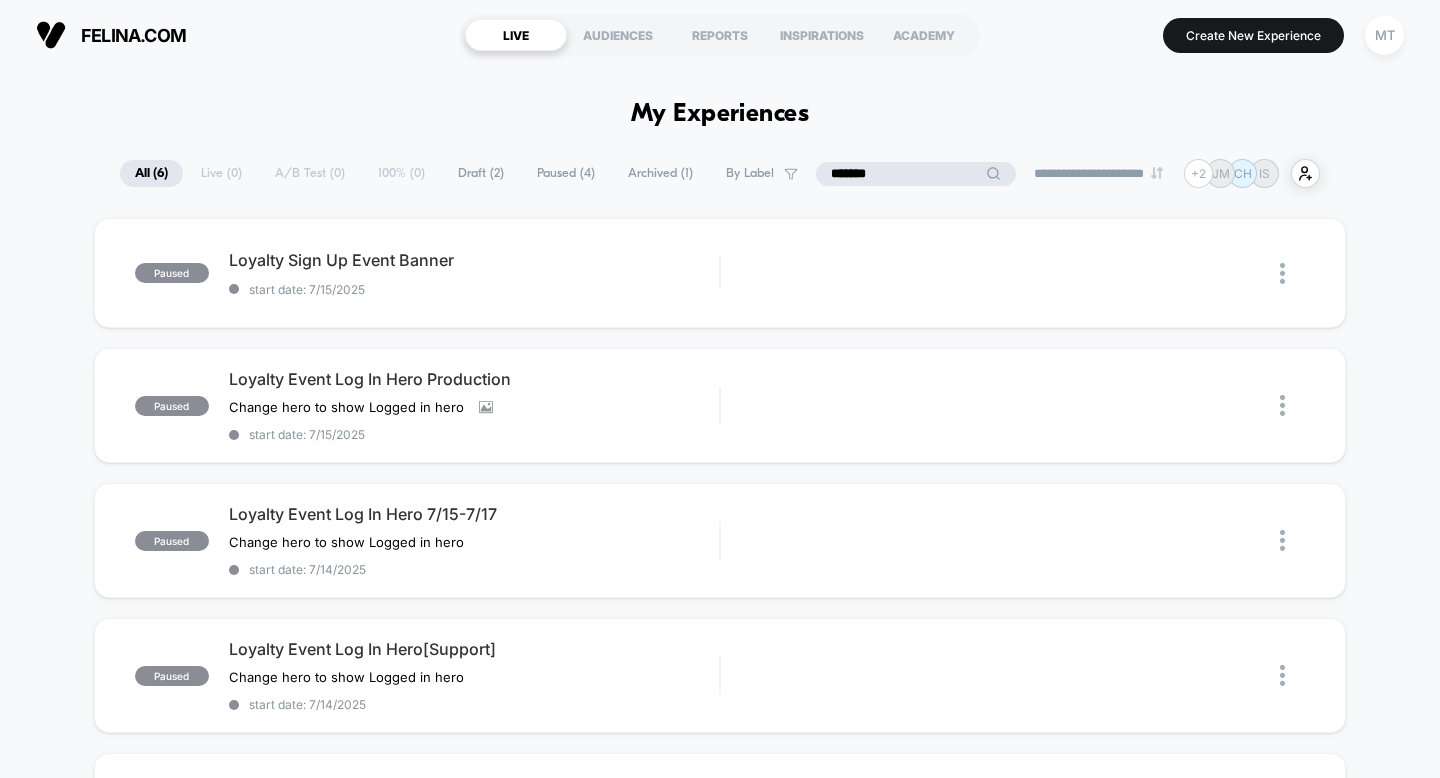 type on "*******" 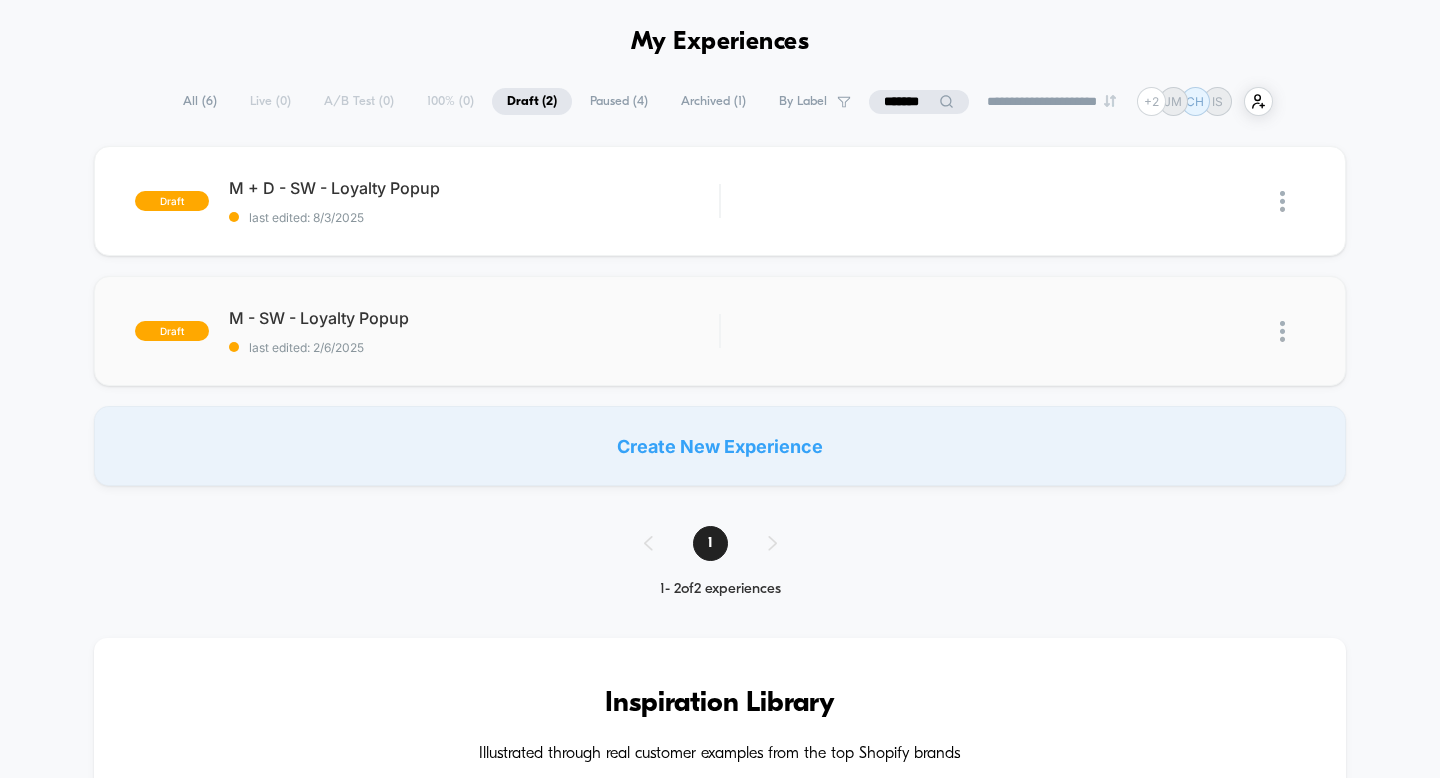 scroll, scrollTop: 71, scrollLeft: 0, axis: vertical 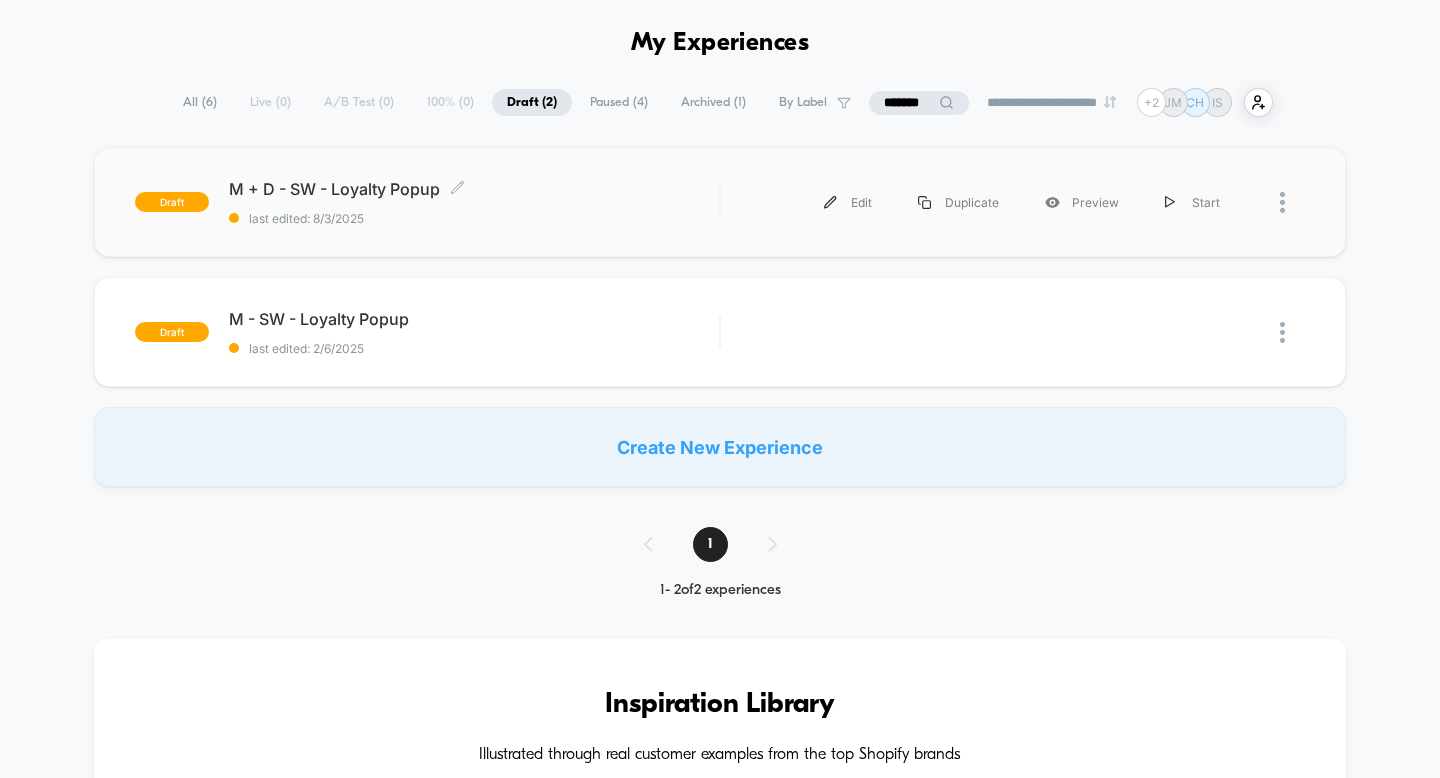click on "last edited: 8/3/2025" at bounding box center [474, 218] 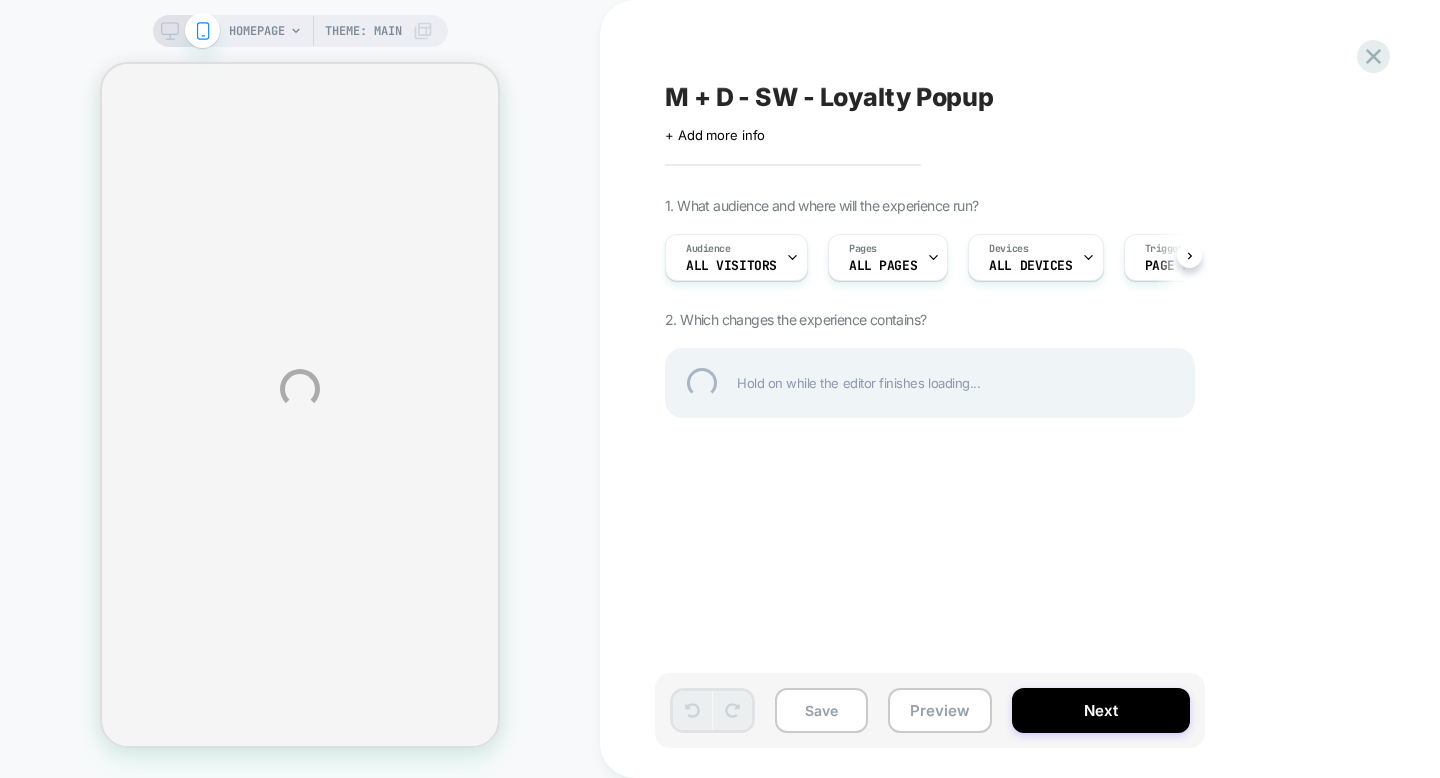 click on "HOMEPAGE Theme: MAIN M + D - SW - Loyalty Popup Click to edit experience details + Add more info 1. What audience and where will the experience run? Audience All Visitors Pages ALL PAGES Devices ALL DEVICES Trigger Page Load 2. Which changes the experience contains? Hold on while the editor finishes loading... Save Preview Next" at bounding box center [720, 389] 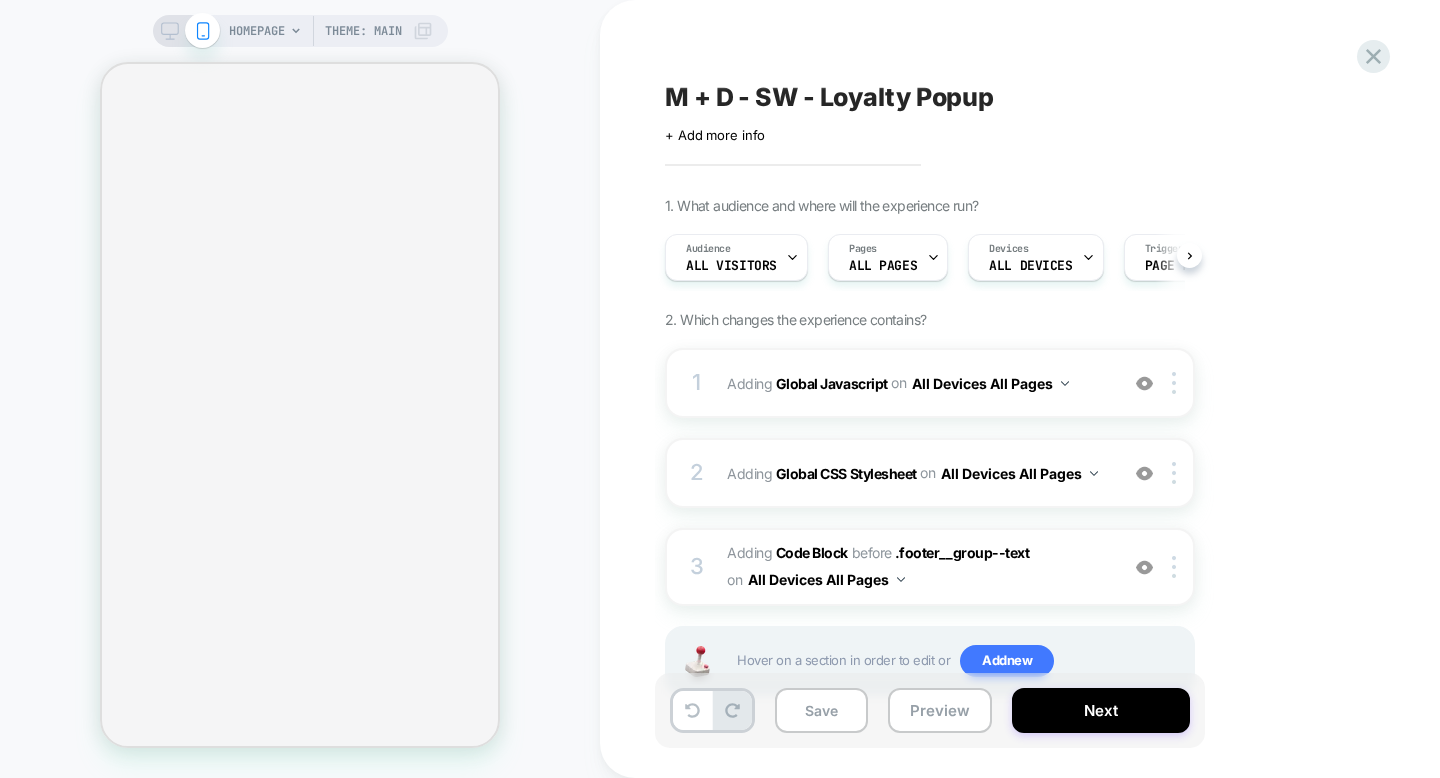 scroll, scrollTop: 0, scrollLeft: 1, axis: horizontal 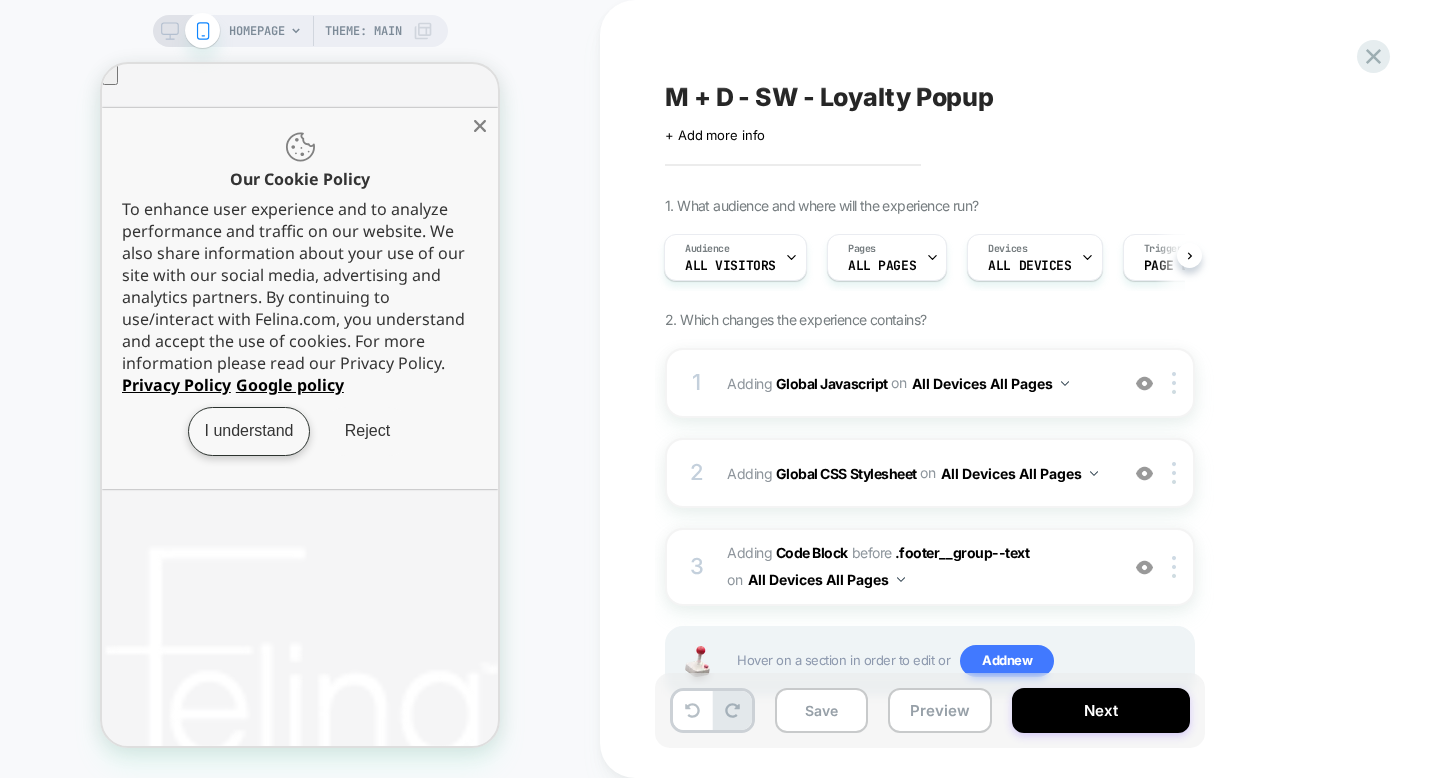 click on "HOMEPAGE Theme: MAIN" at bounding box center (300, 389) 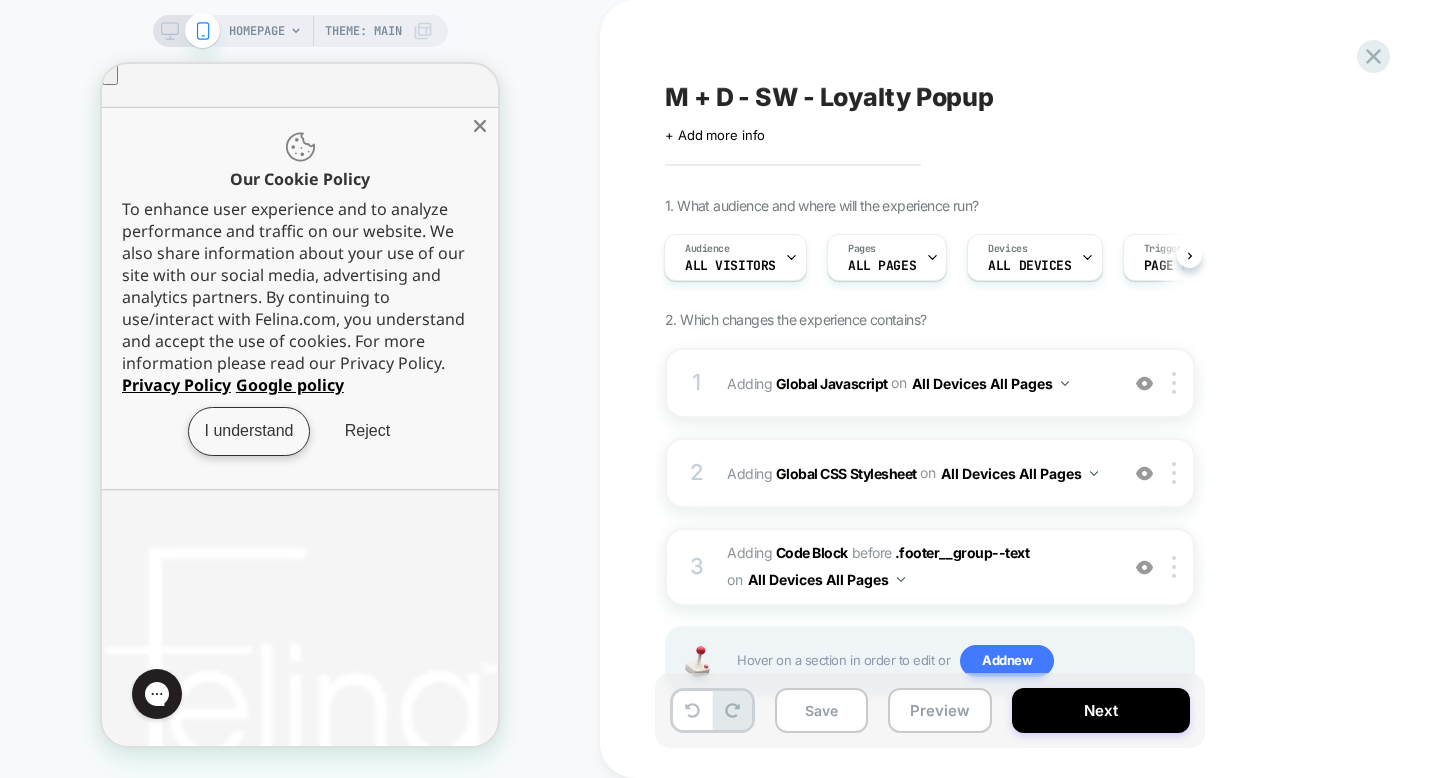 scroll, scrollTop: 0, scrollLeft: 0, axis: both 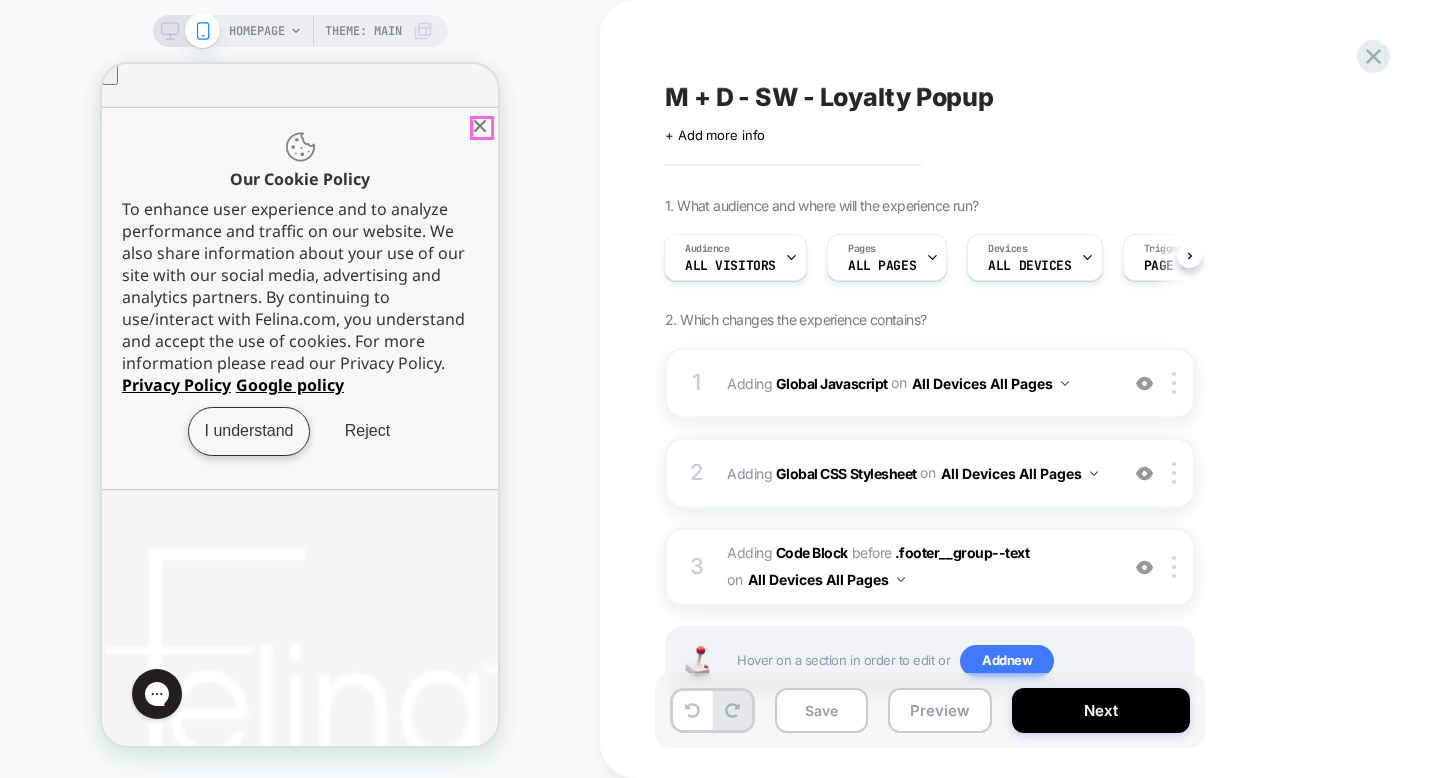 click 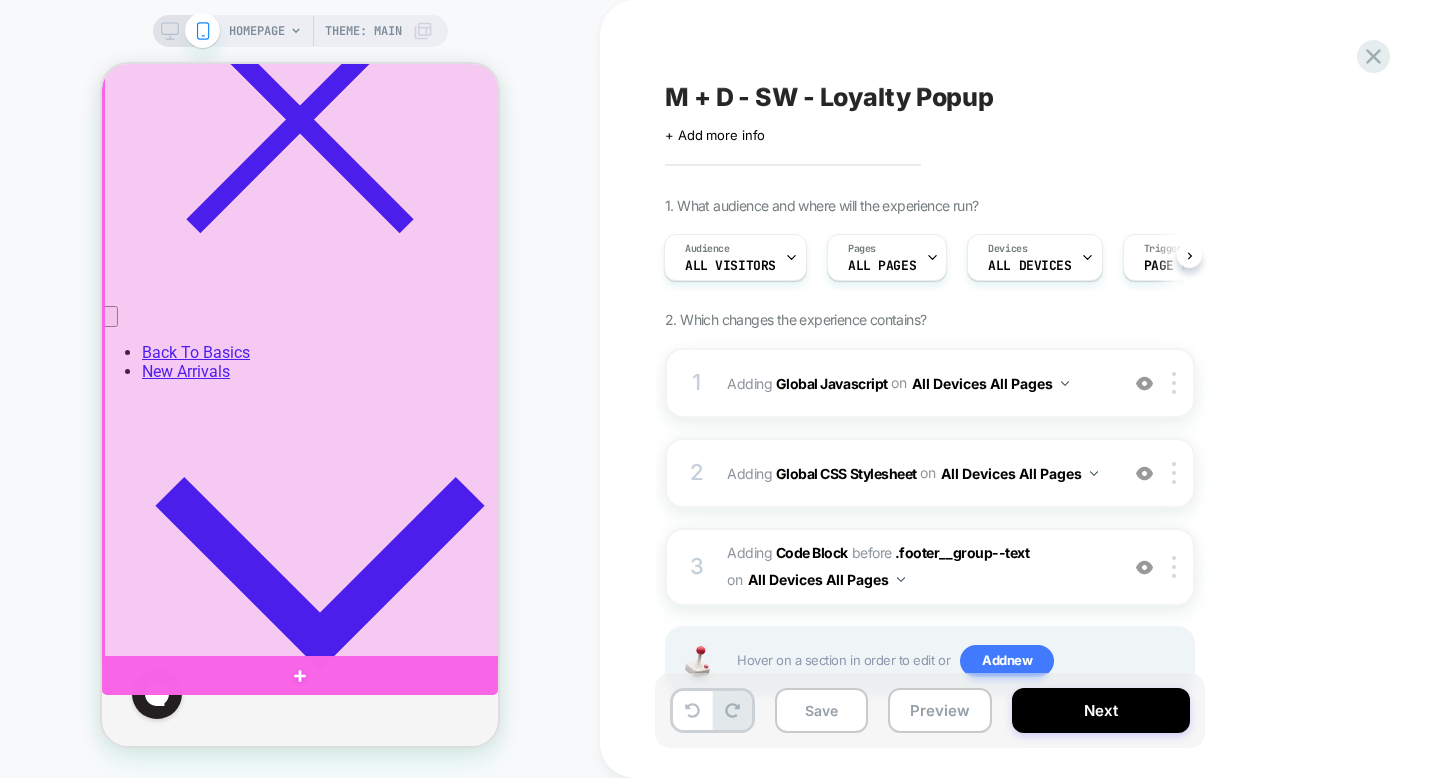 scroll, scrollTop: 1369, scrollLeft: 0, axis: vertical 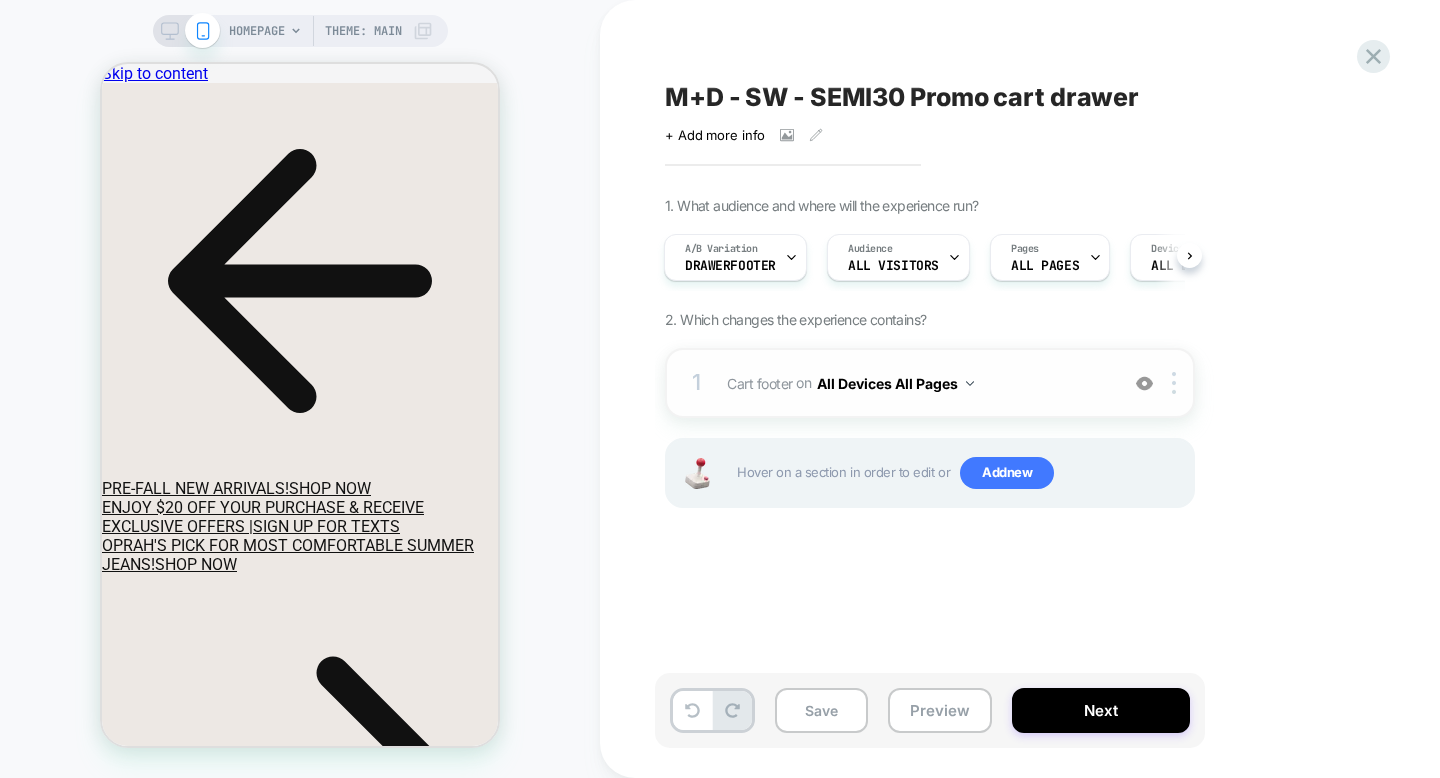click at bounding box center (1144, 383) 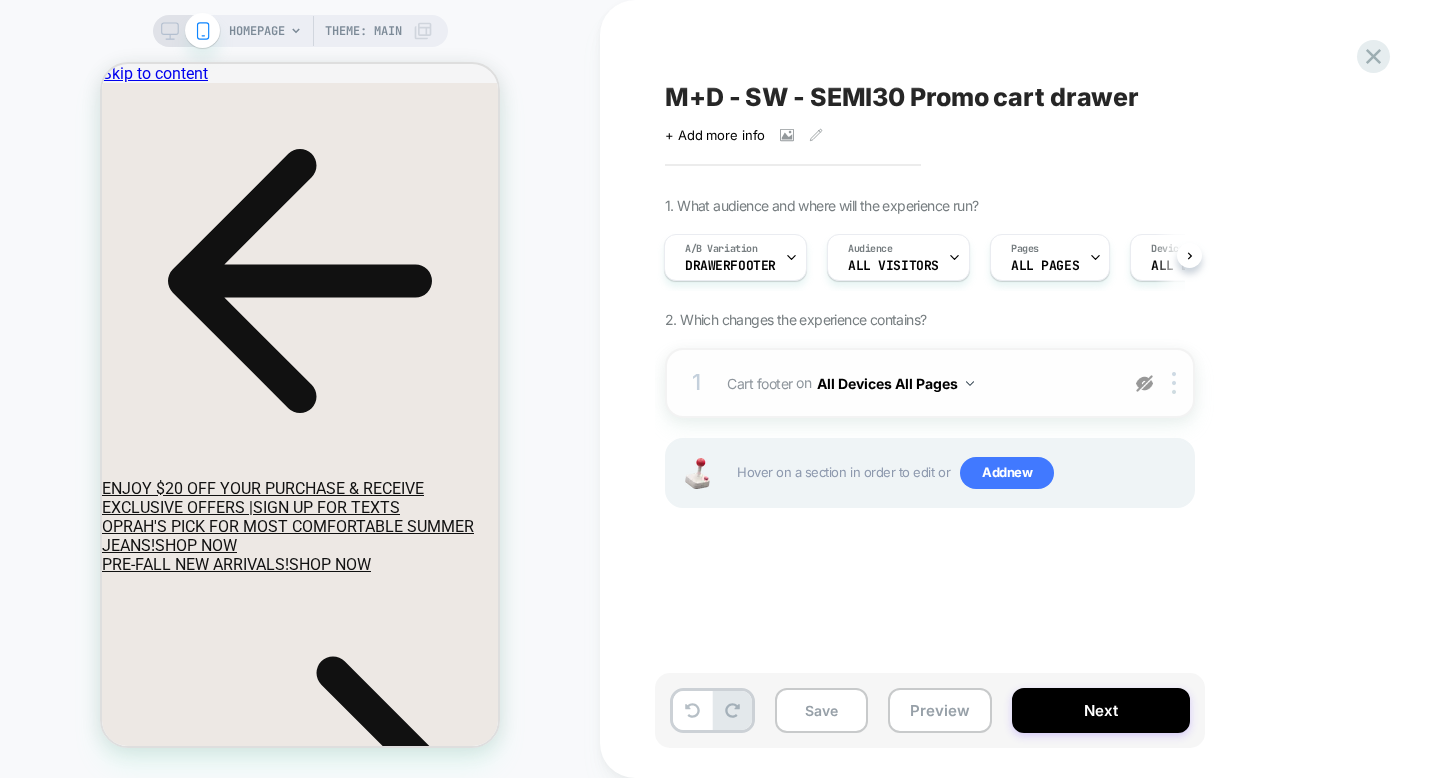 click at bounding box center (1144, 383) 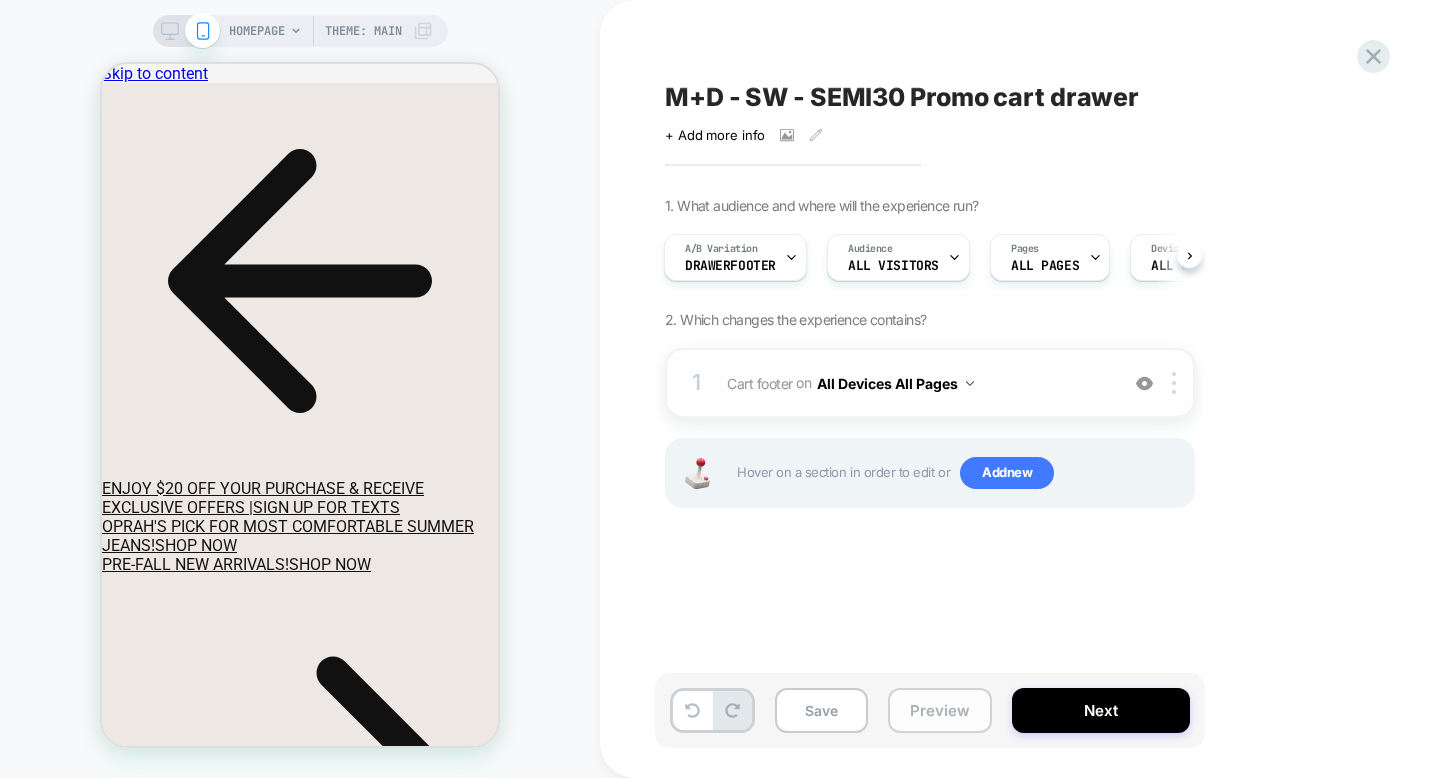 click on "Preview" at bounding box center [940, 710] 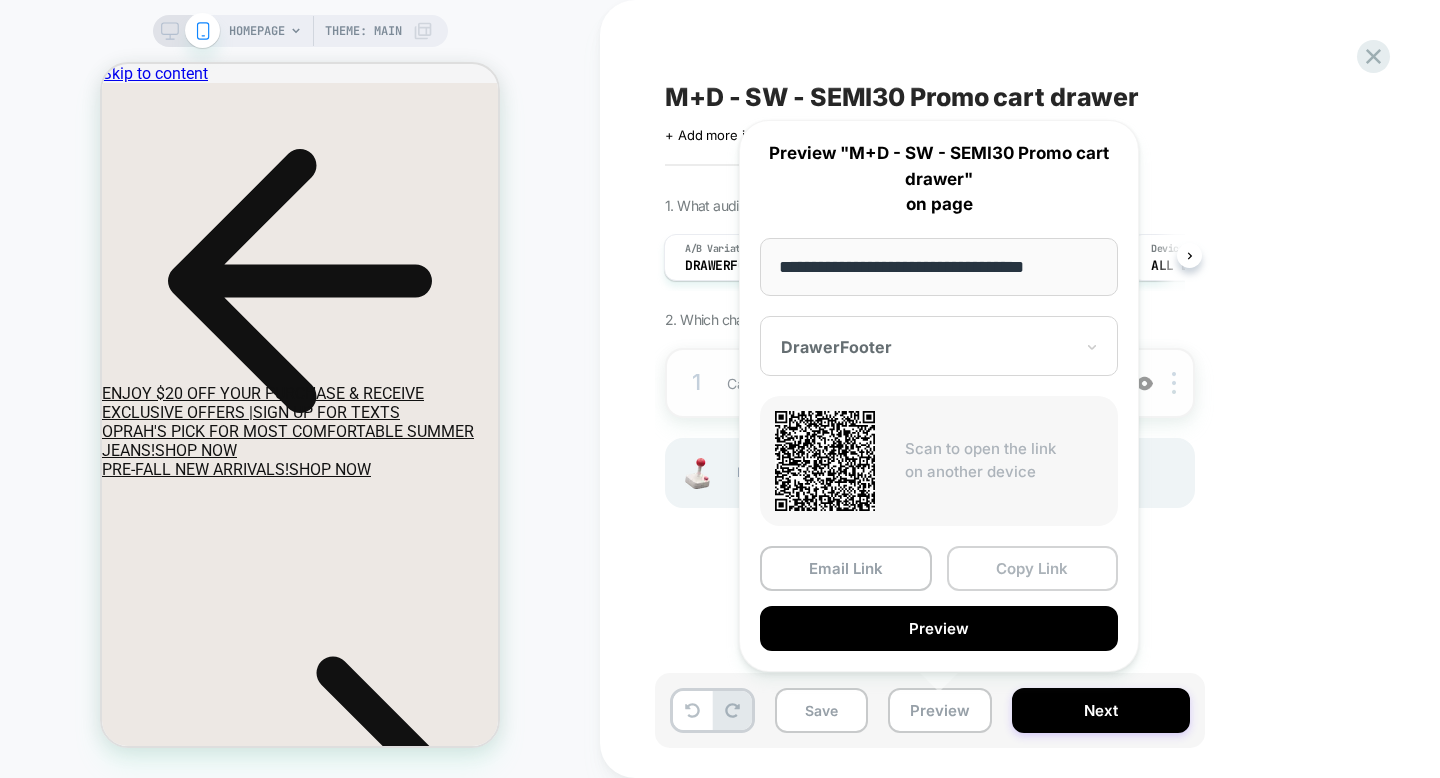 click on "Copy Link" at bounding box center (1033, 568) 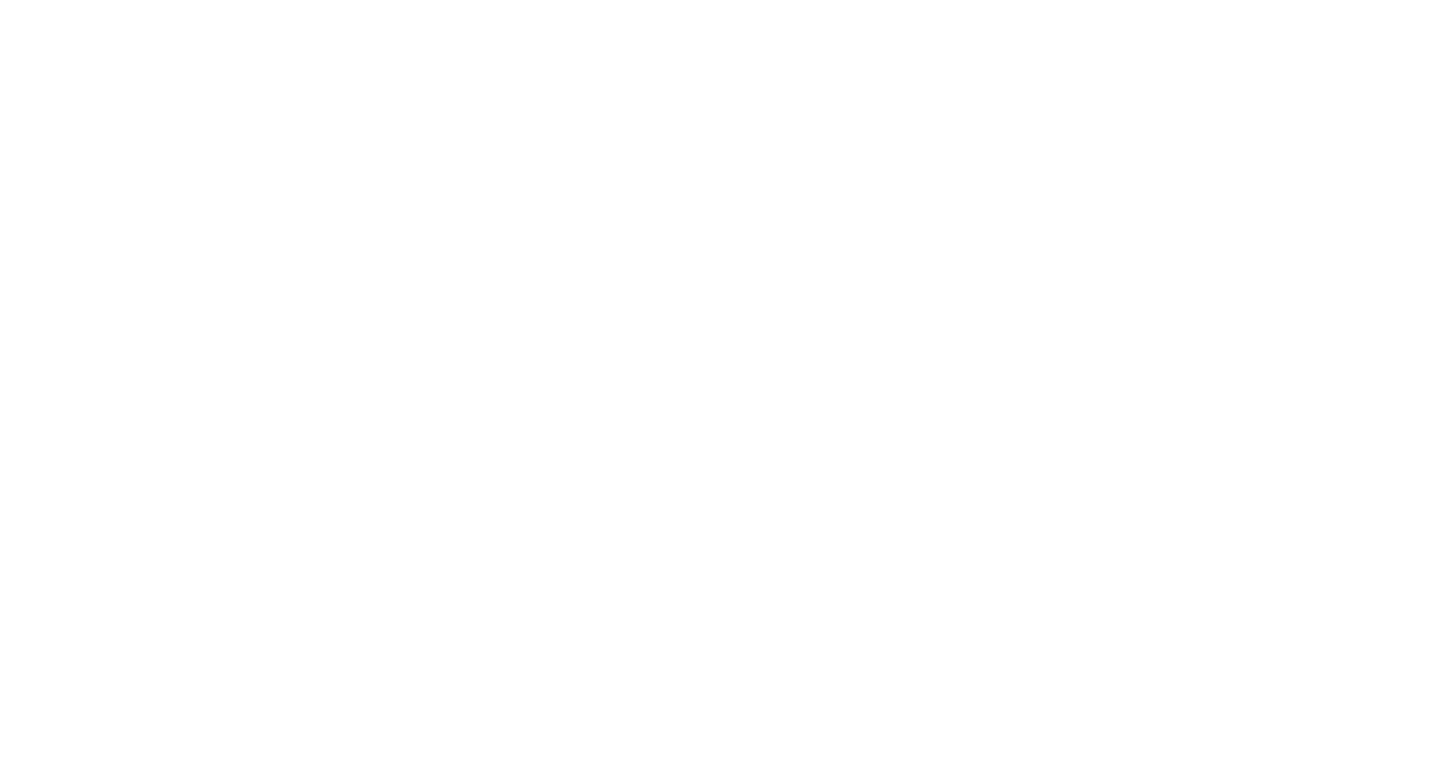 scroll, scrollTop: 0, scrollLeft: 0, axis: both 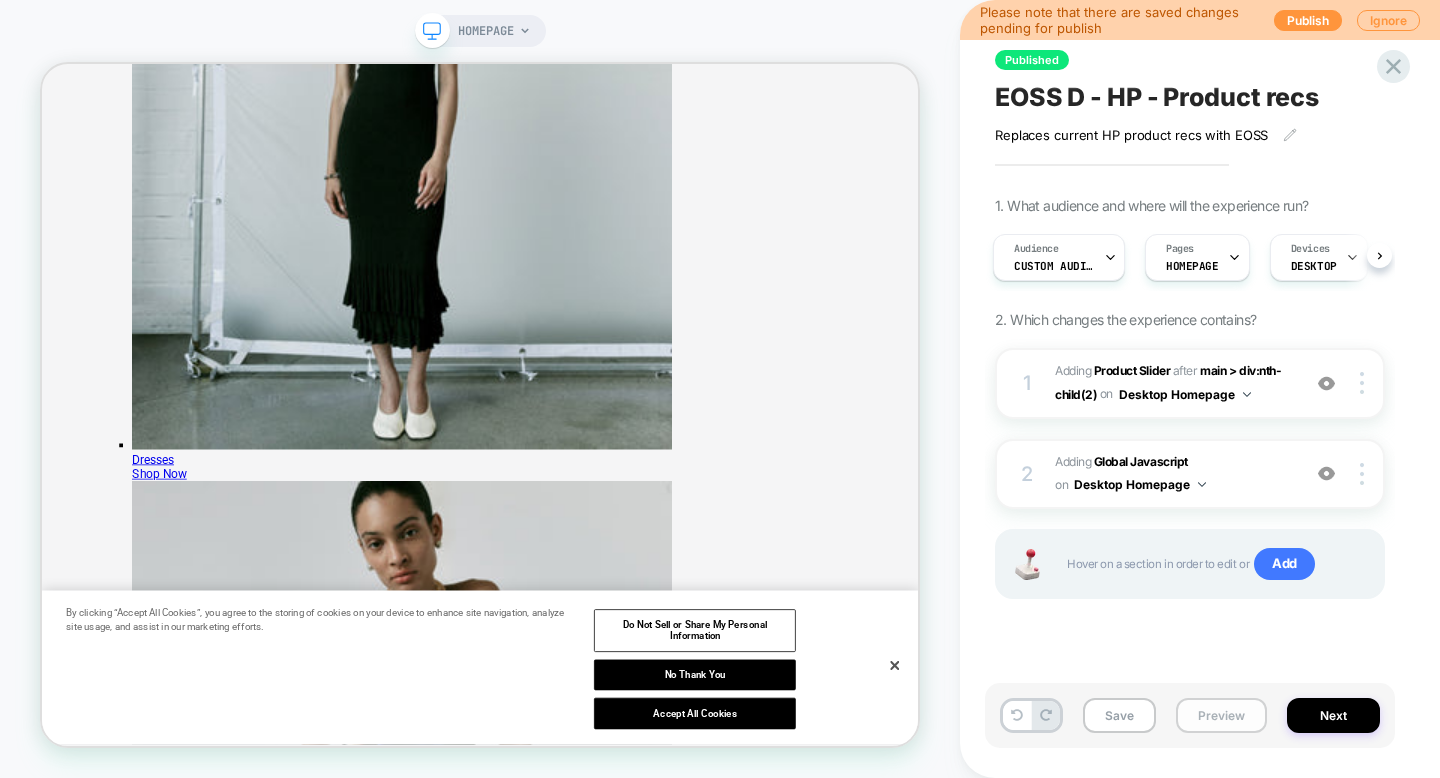 click on "Preview" at bounding box center [1221, 715] 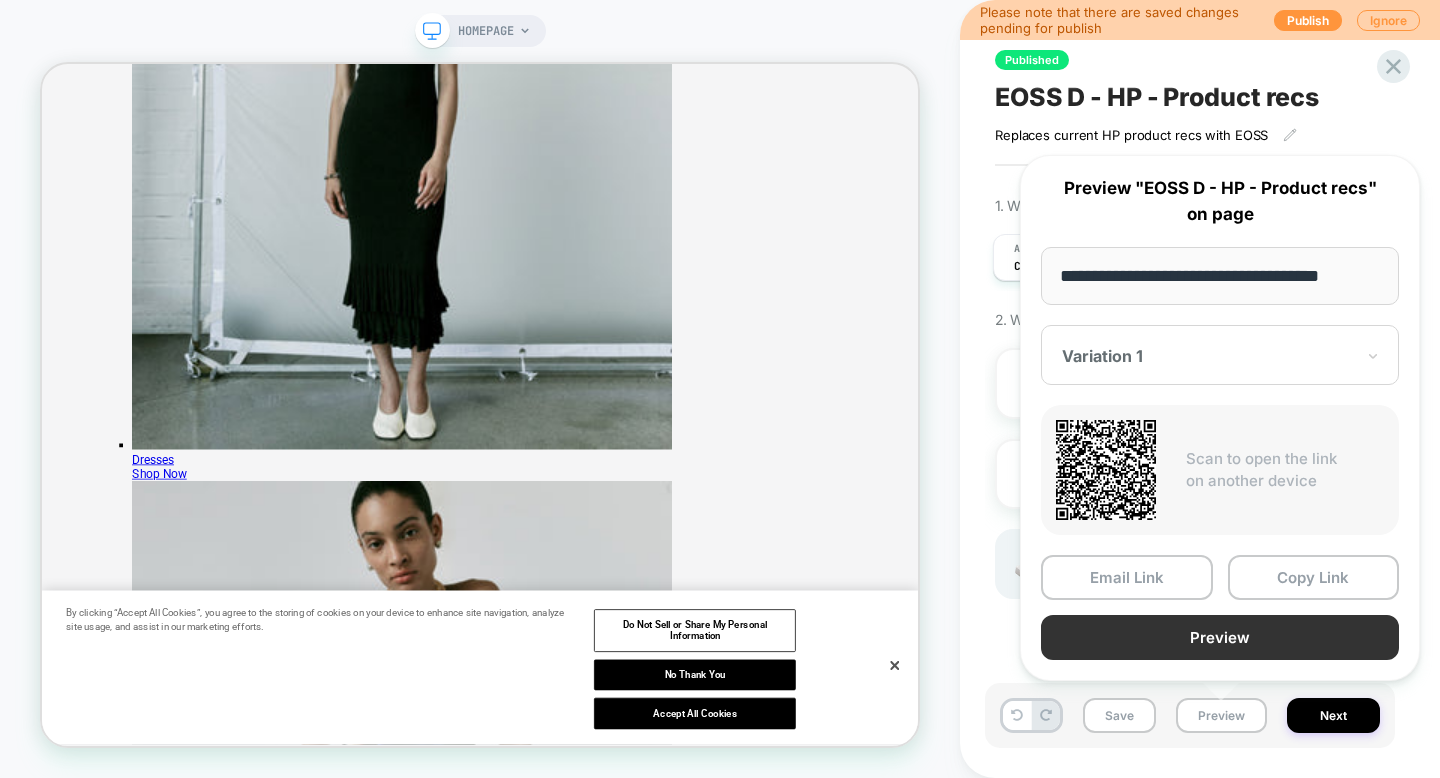click on "Preview" at bounding box center (1220, 637) 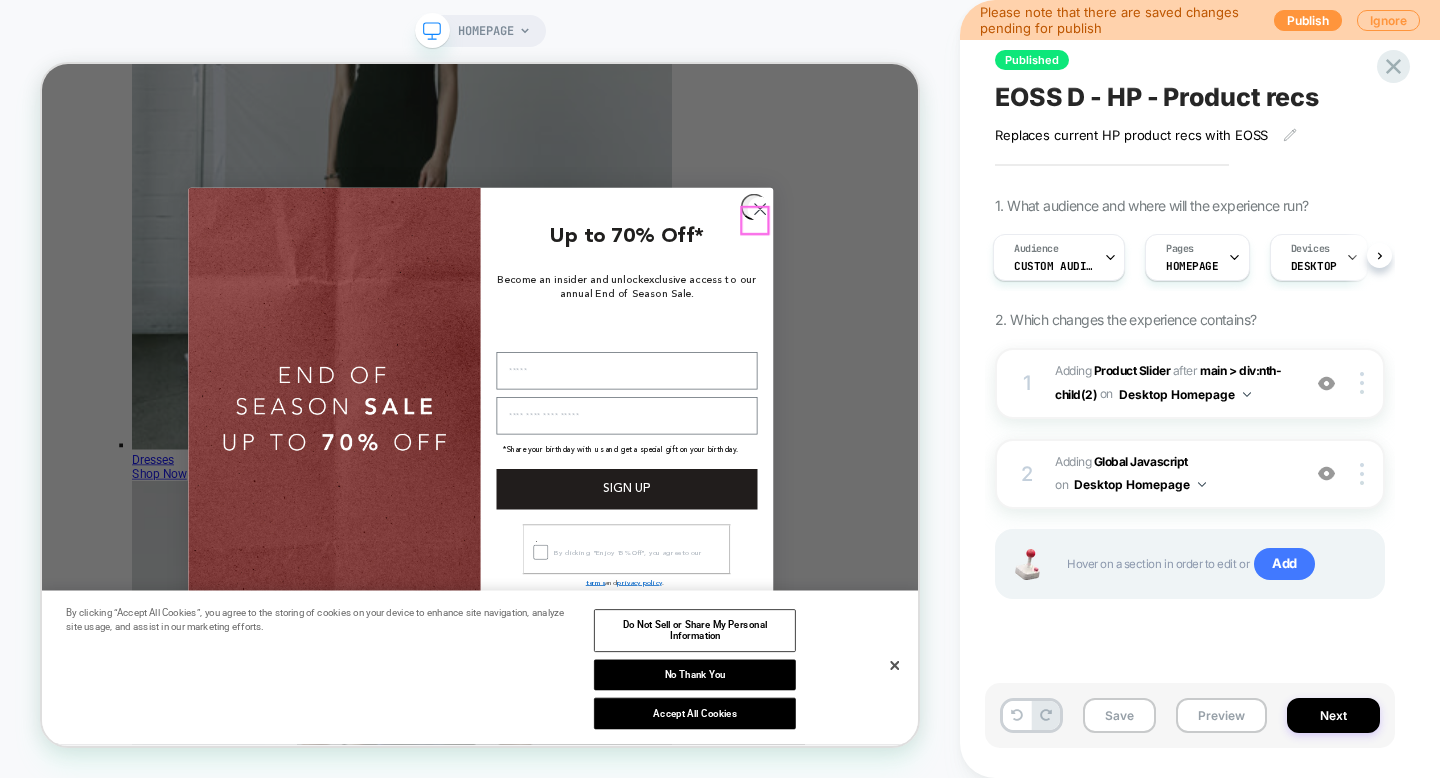 click 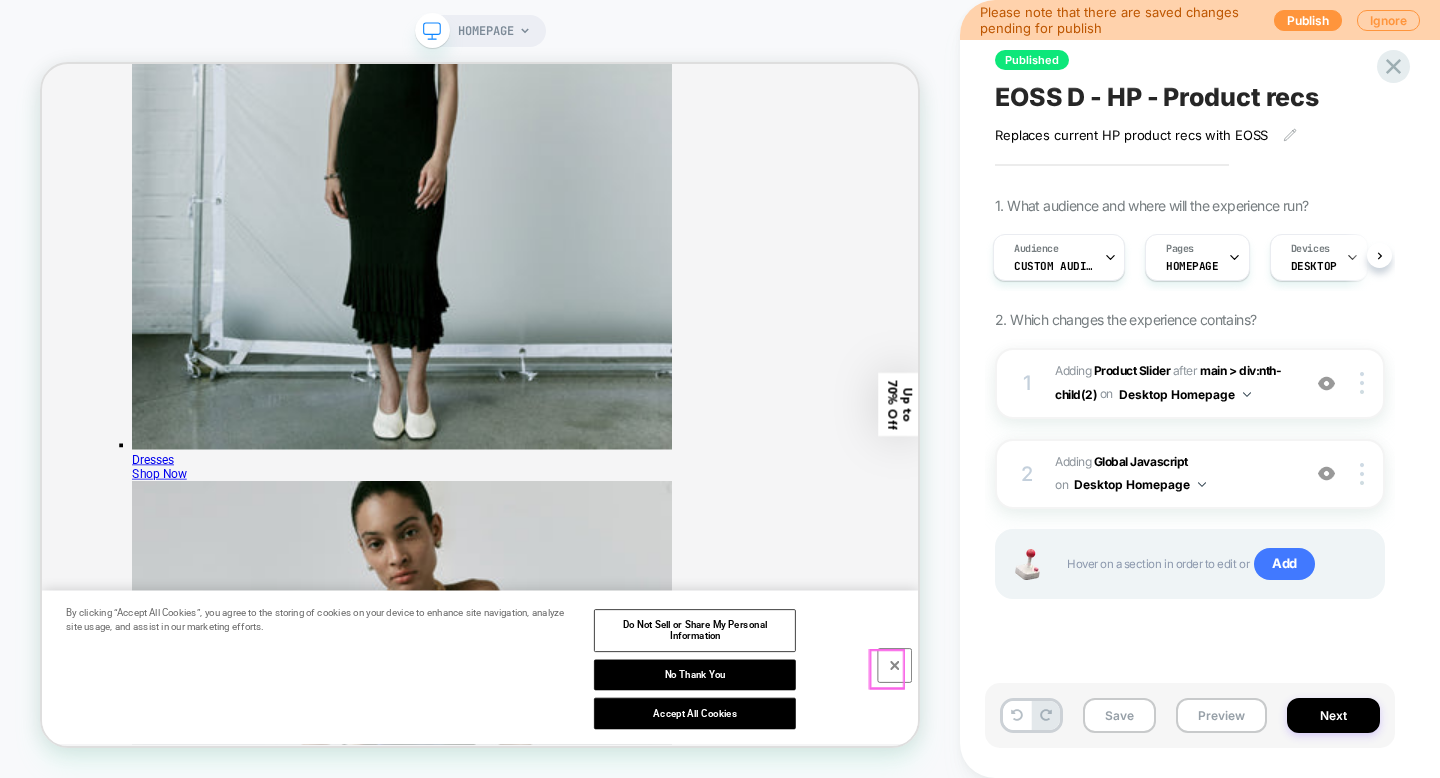 click at bounding box center (1179, 866) 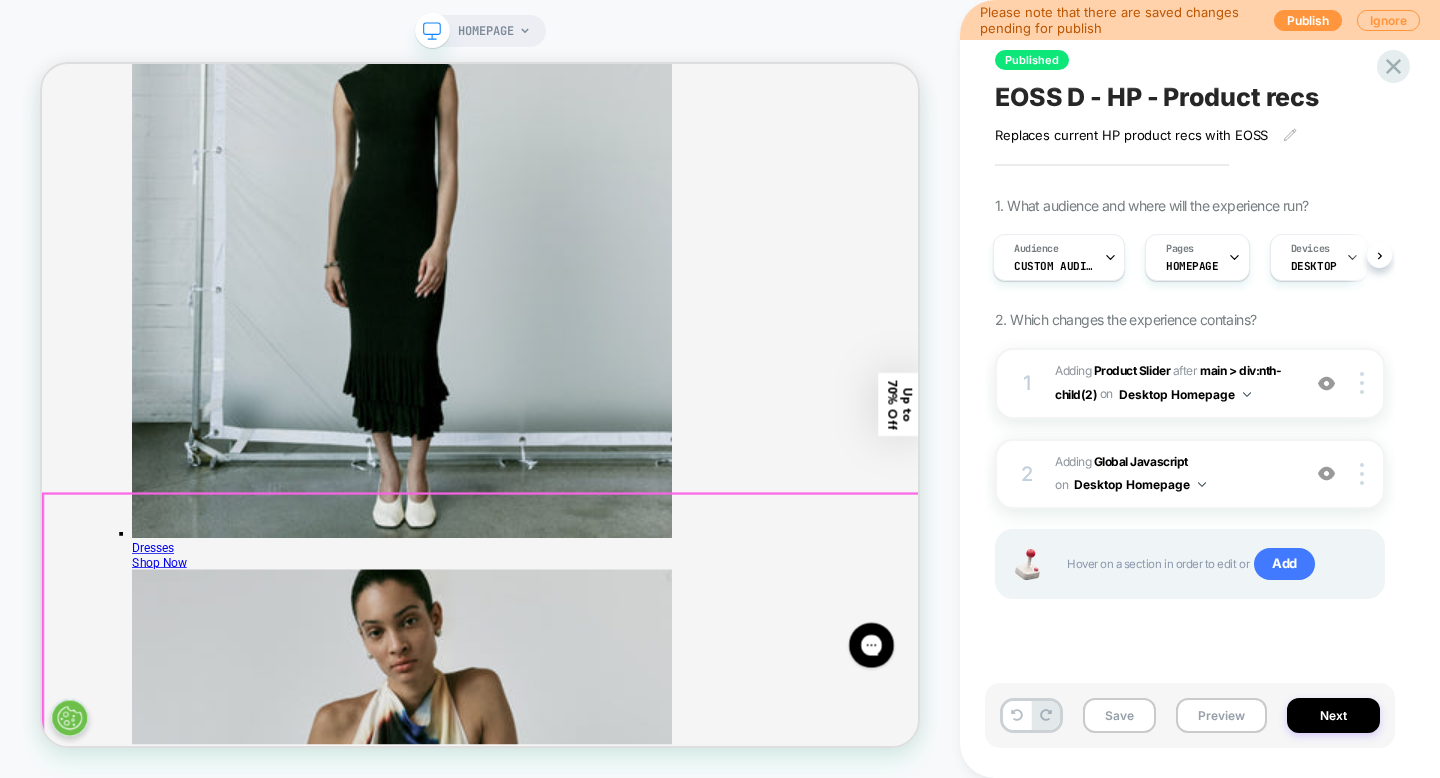 scroll, scrollTop: 524, scrollLeft: 0, axis: vertical 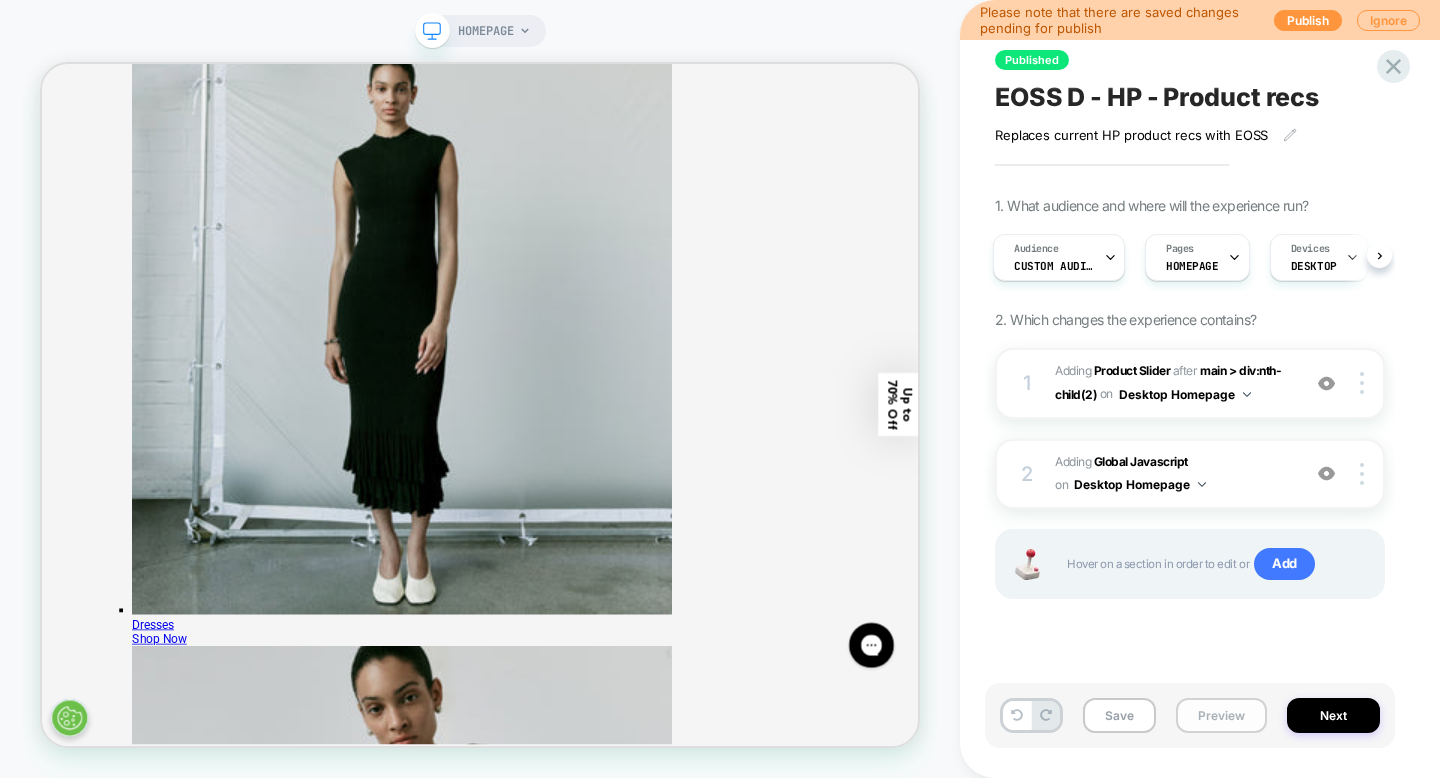 click on "Preview" at bounding box center [1221, 715] 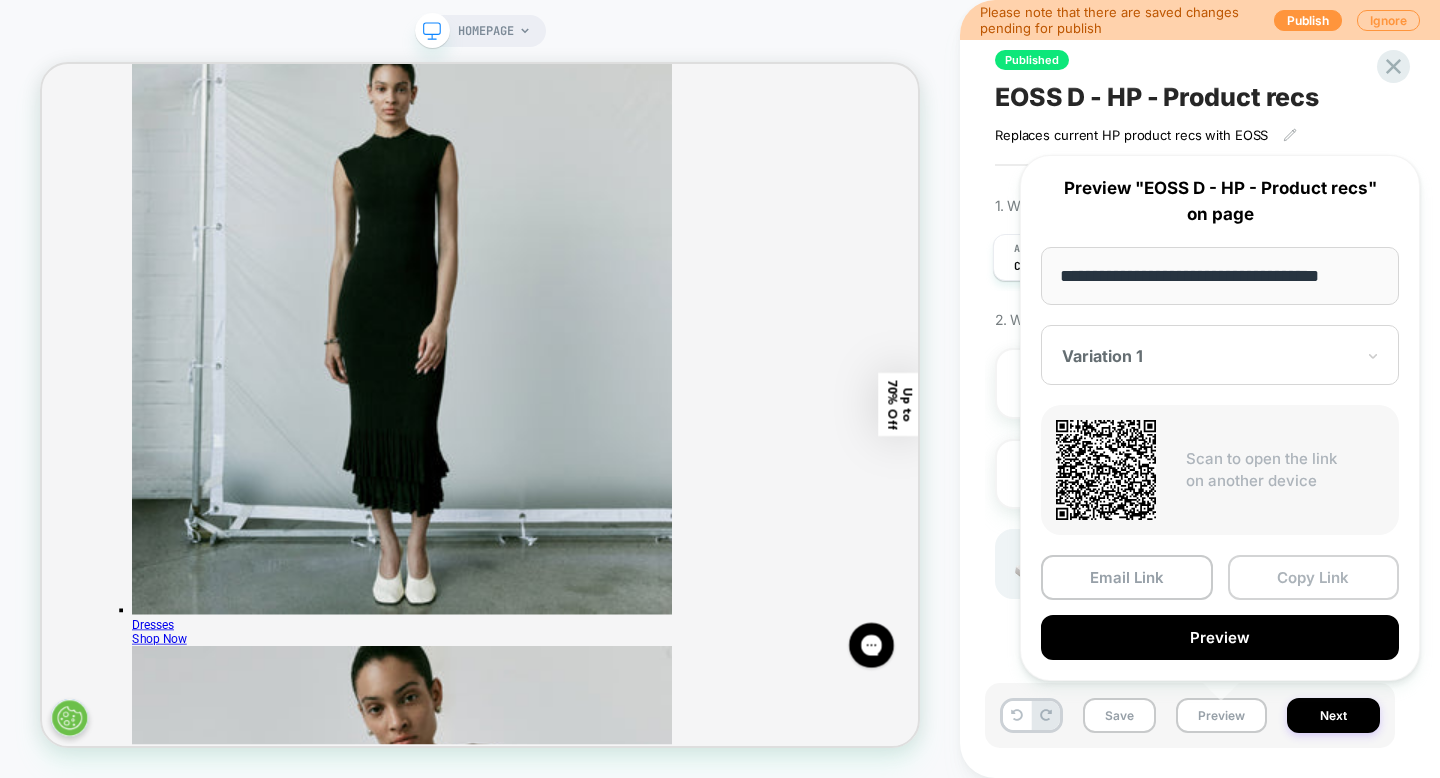 click on "Copy Link" at bounding box center (1314, 577) 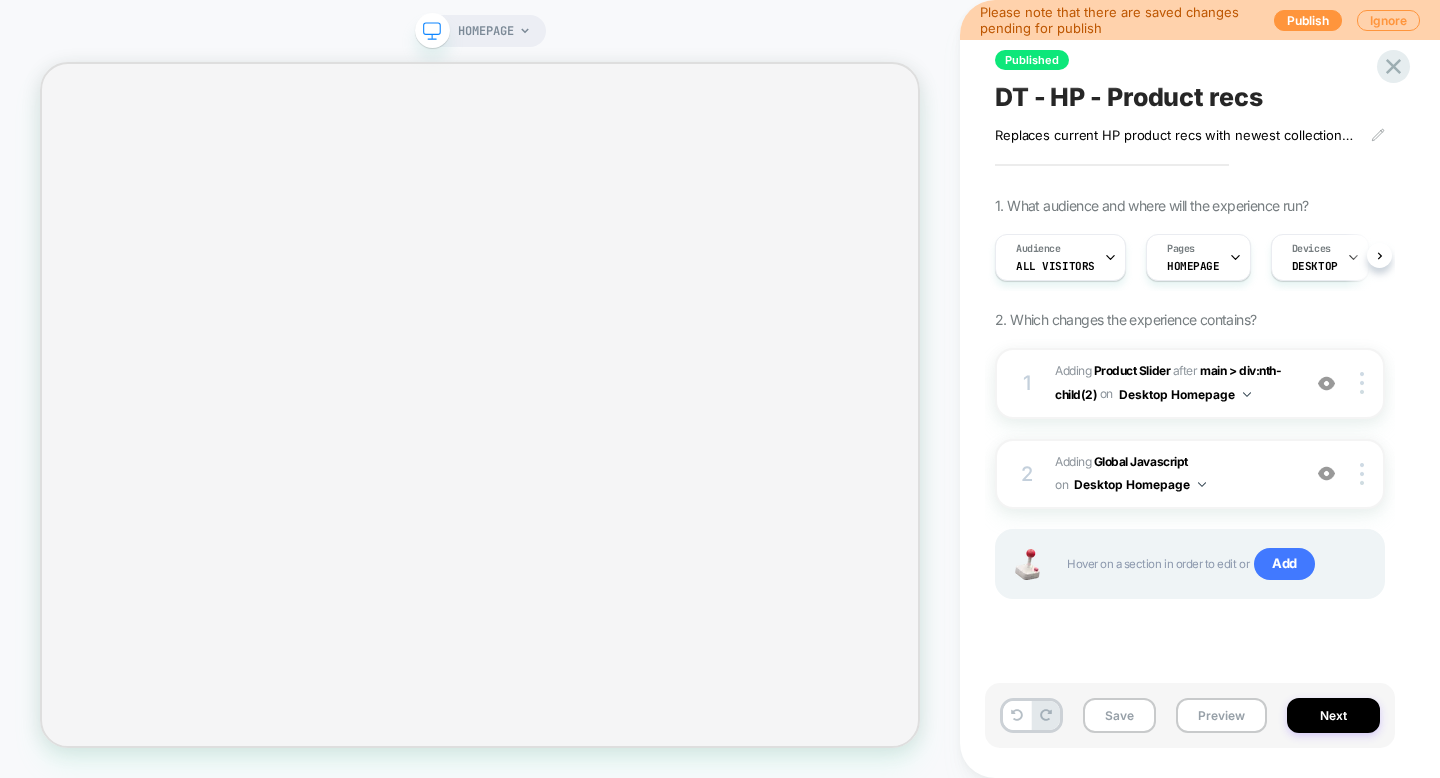 scroll, scrollTop: 0, scrollLeft: 0, axis: both 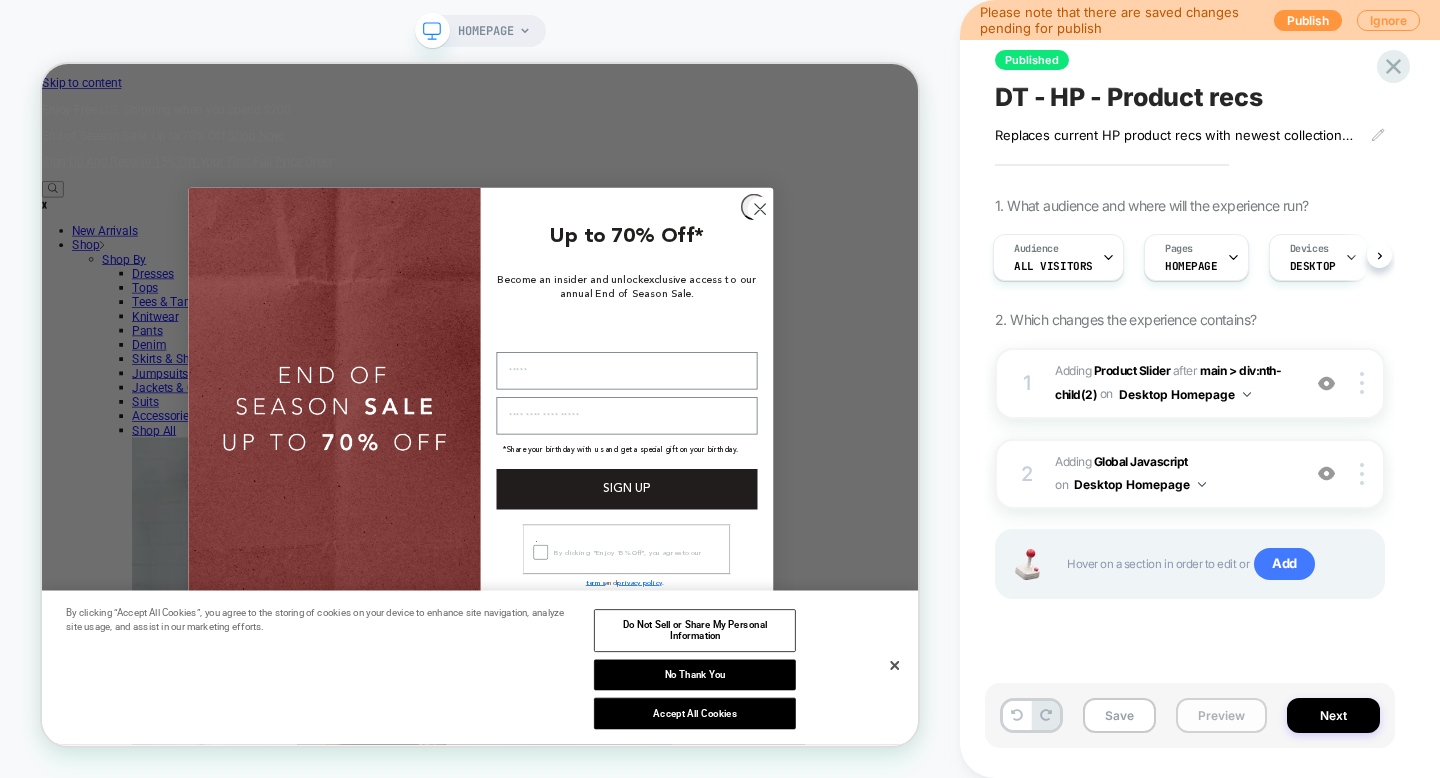 click on "Preview" at bounding box center [1221, 715] 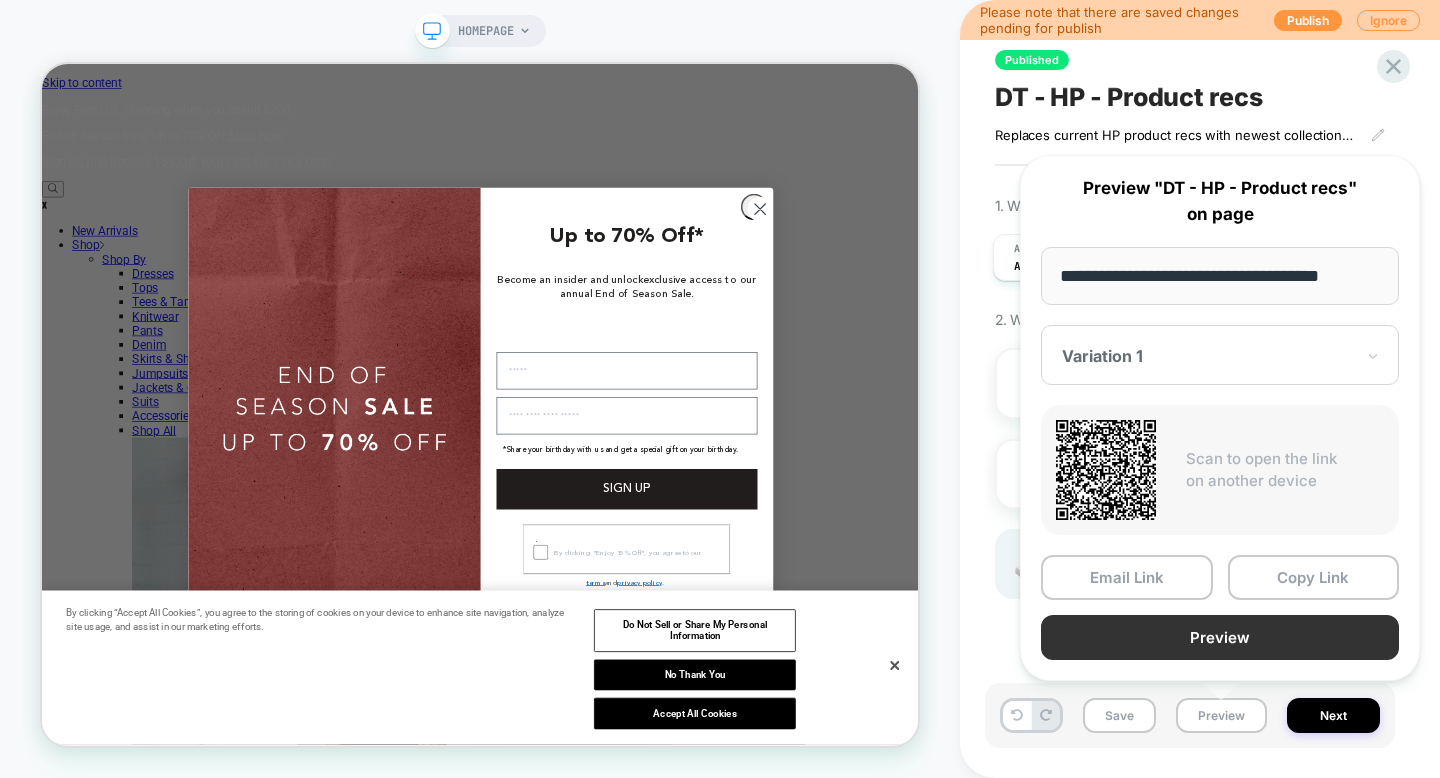 click on "Preview" at bounding box center (1220, 637) 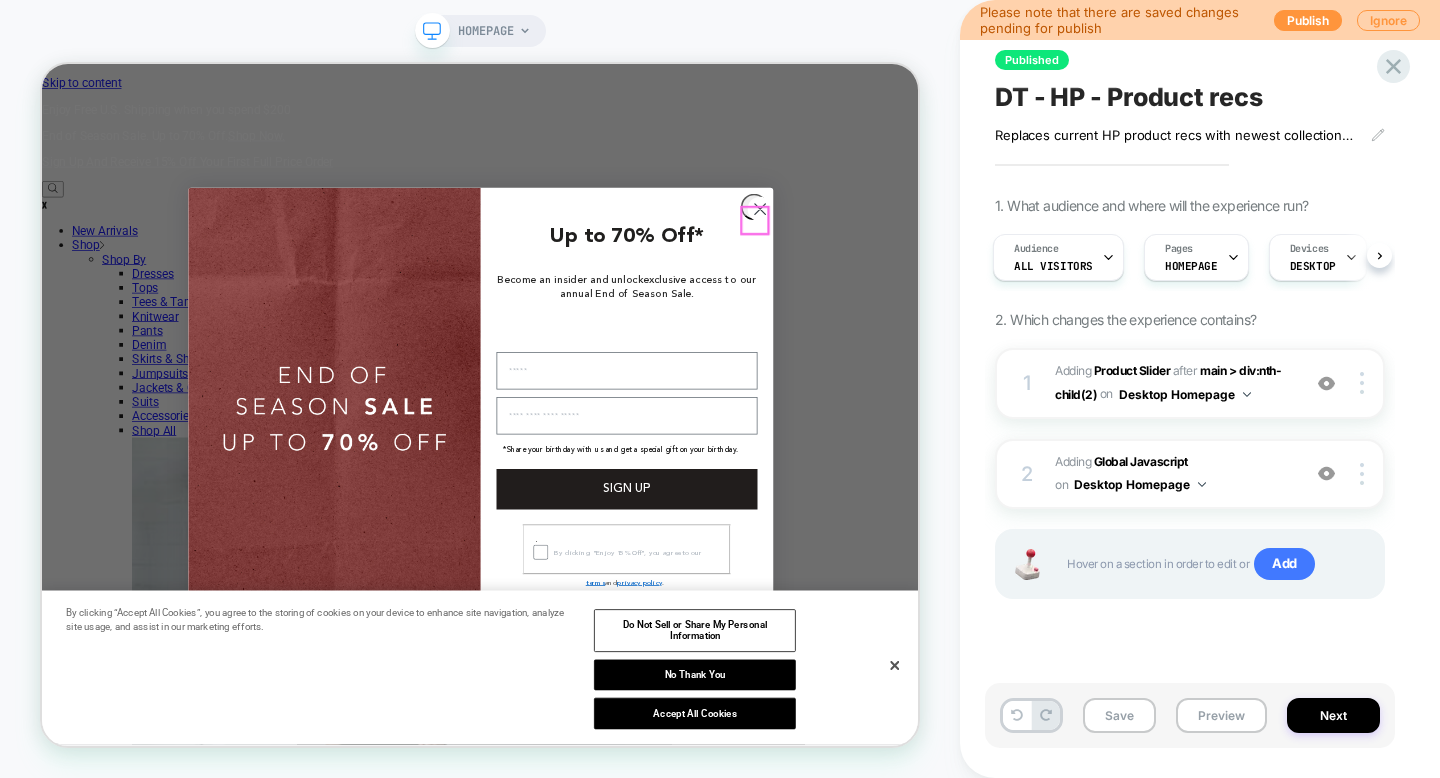 click 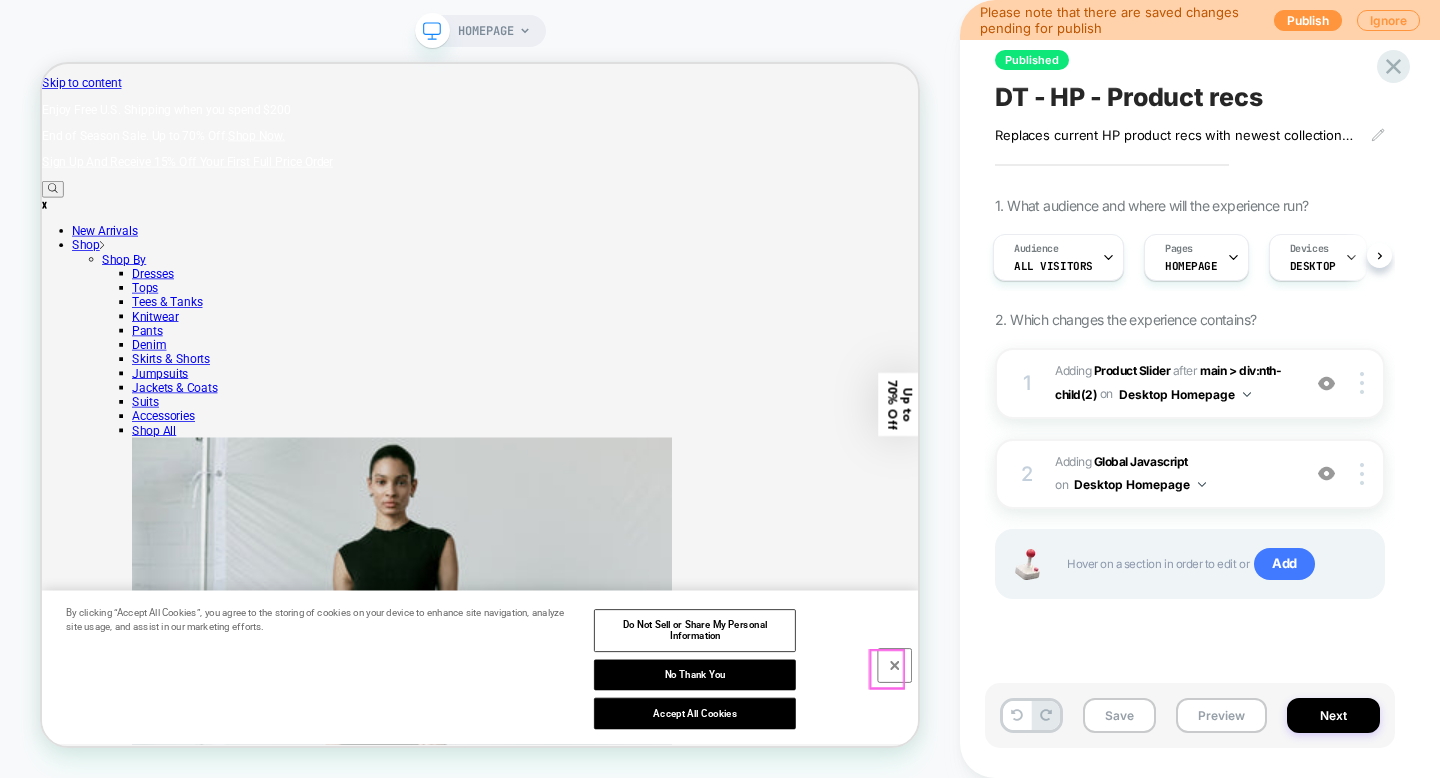 click at bounding box center (1179, 866) 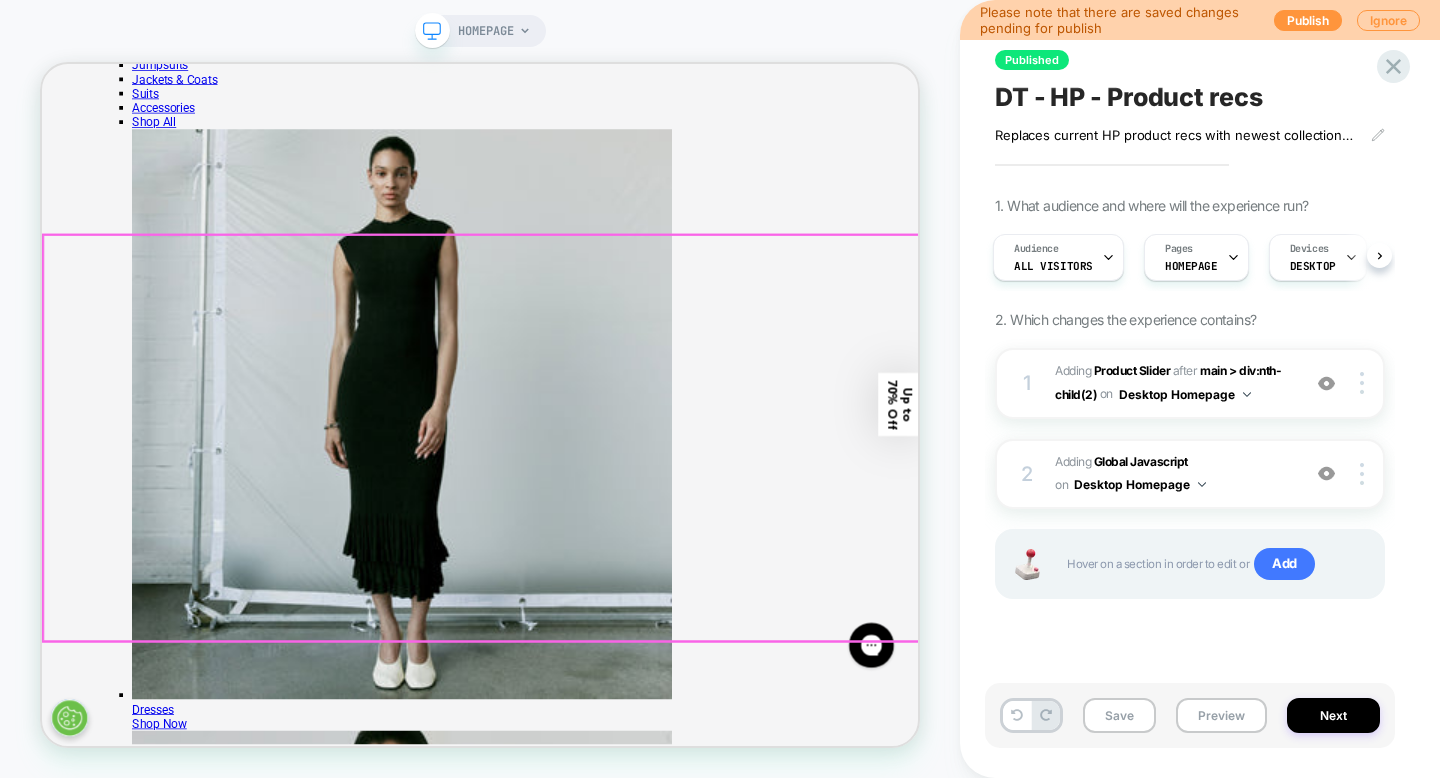 scroll, scrollTop: 560, scrollLeft: 0, axis: vertical 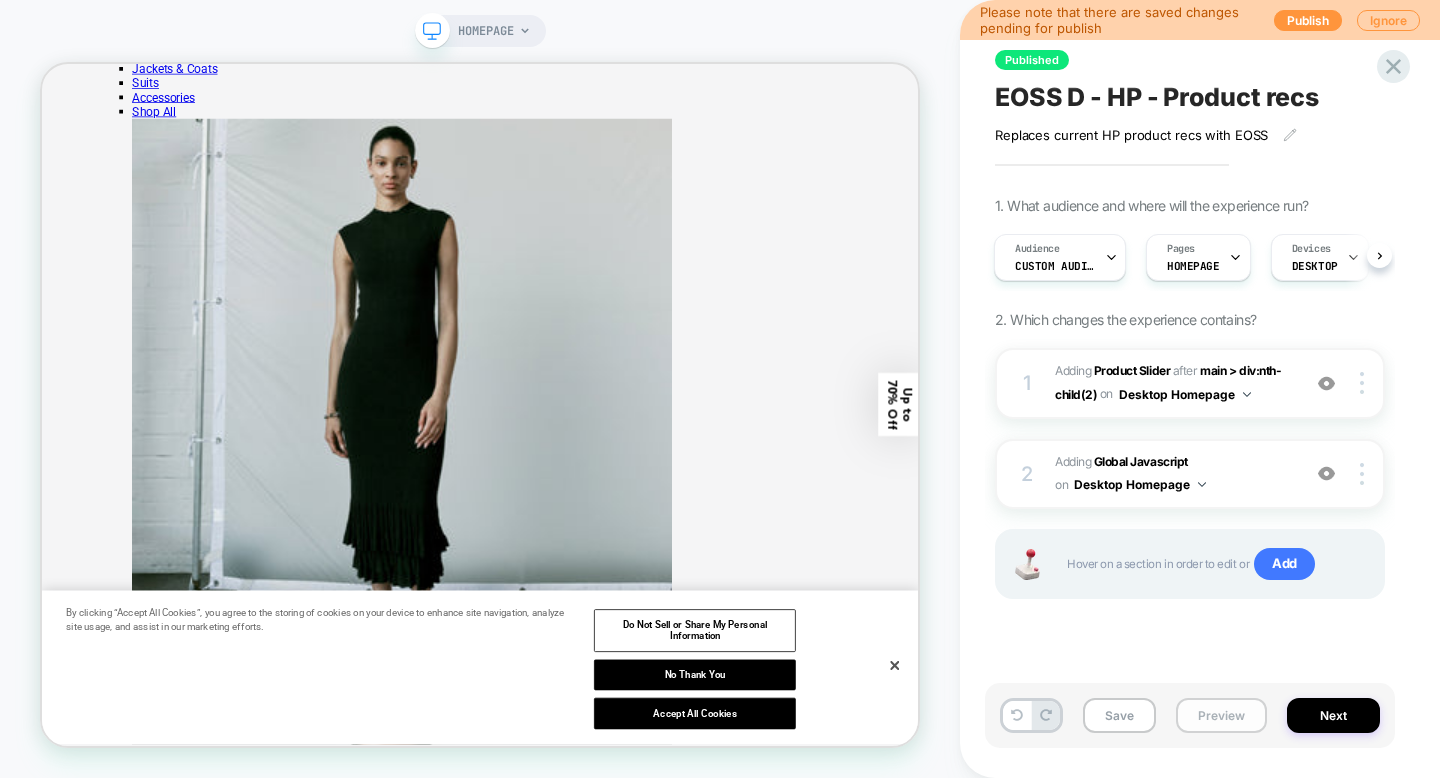 click on "Preview" at bounding box center [1221, 715] 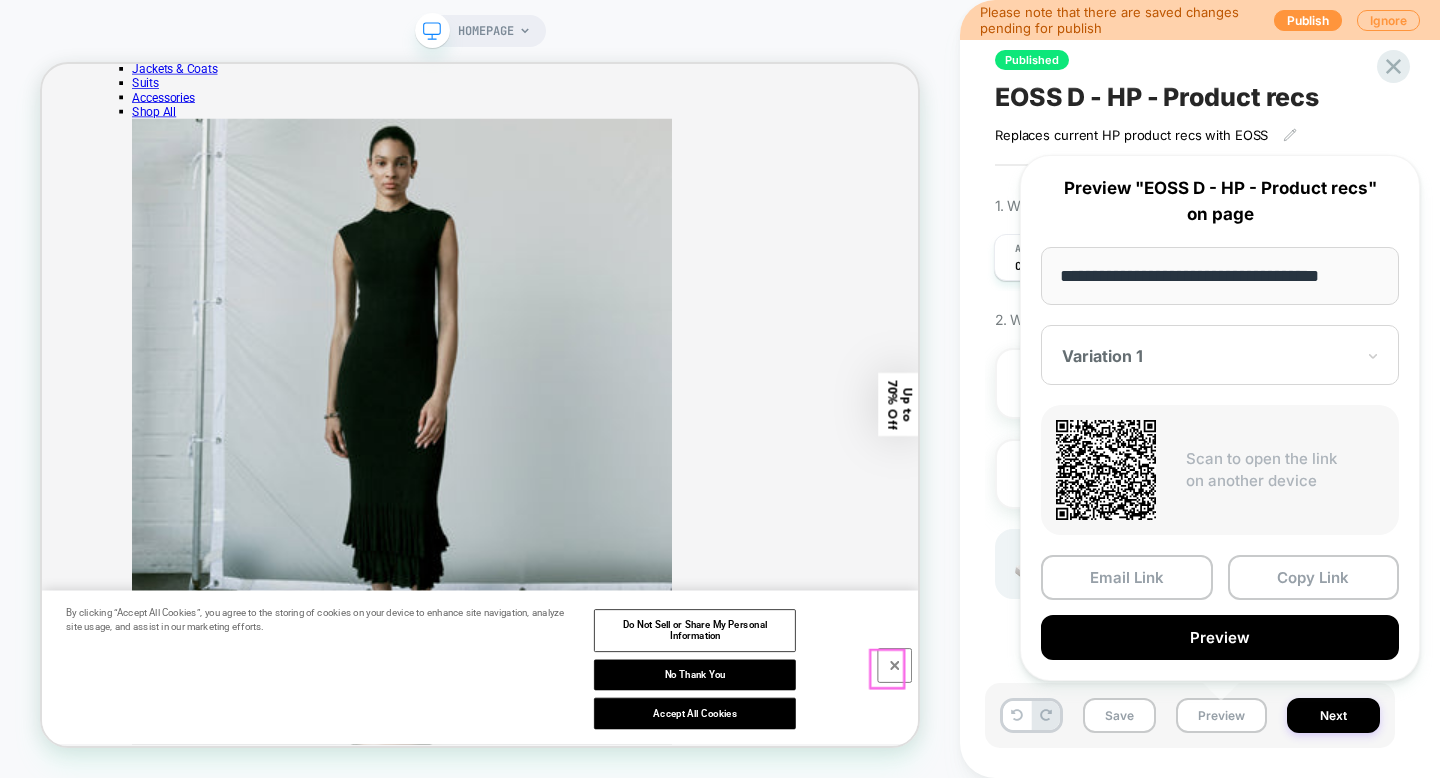 click at bounding box center [1179, 866] 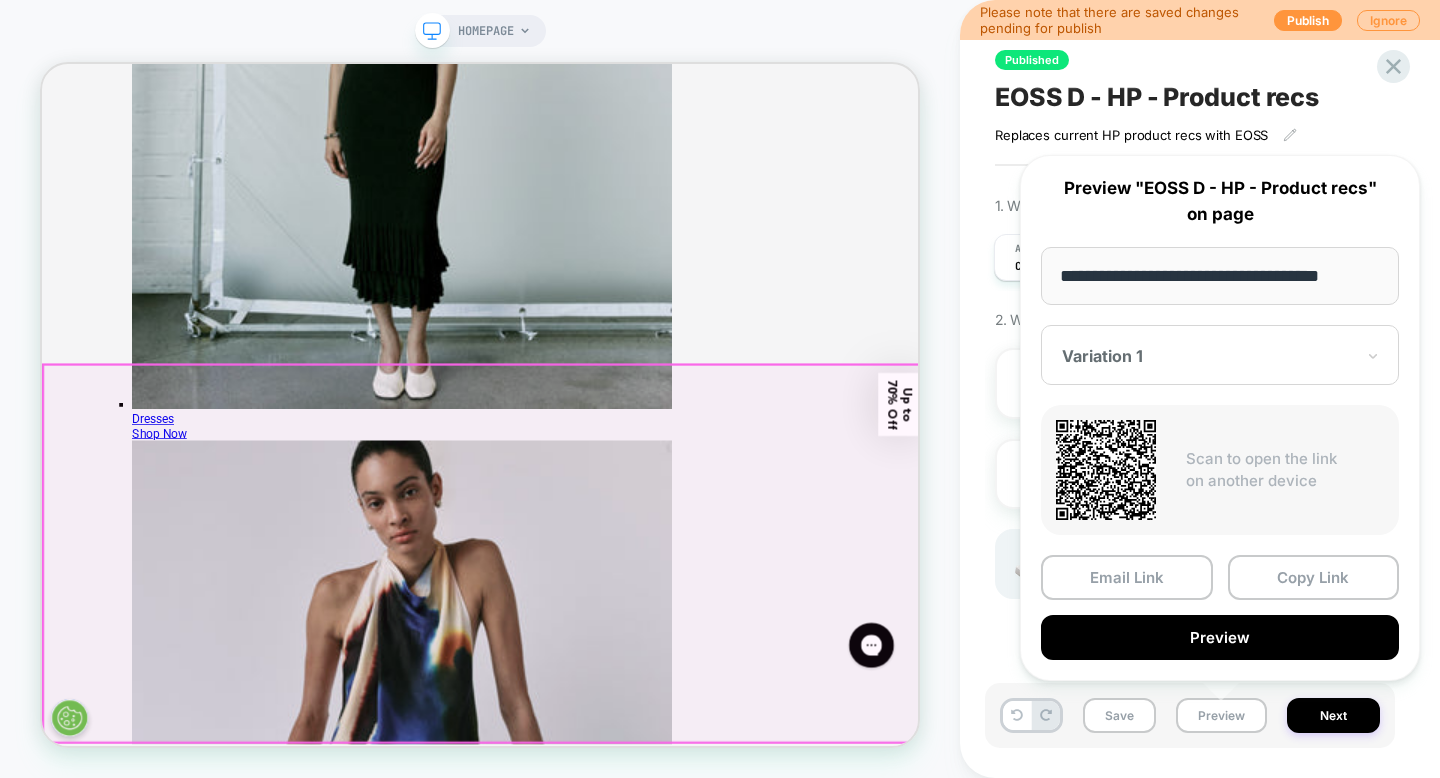 scroll, scrollTop: 800, scrollLeft: 0, axis: vertical 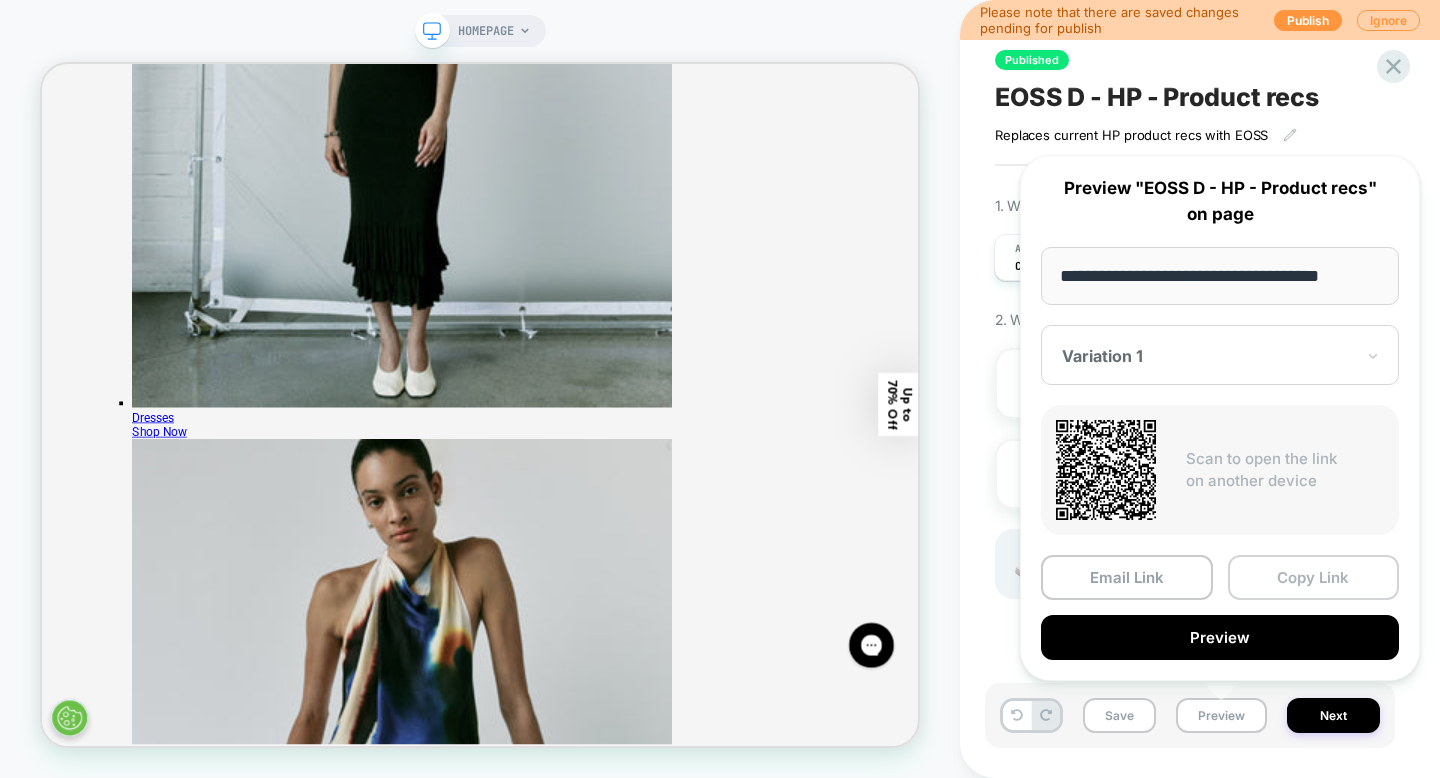 click on "Copy Link" at bounding box center (1314, 577) 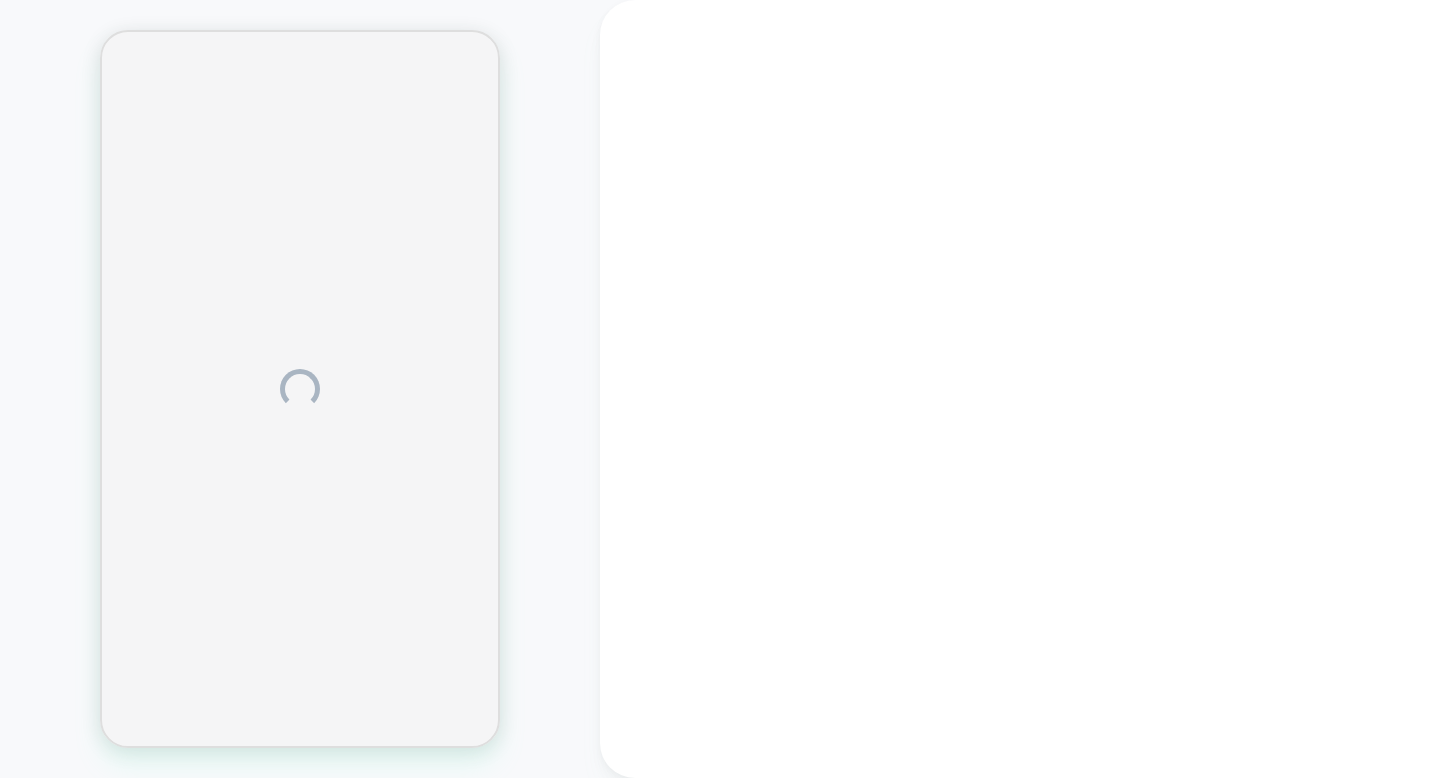scroll, scrollTop: 0, scrollLeft: 0, axis: both 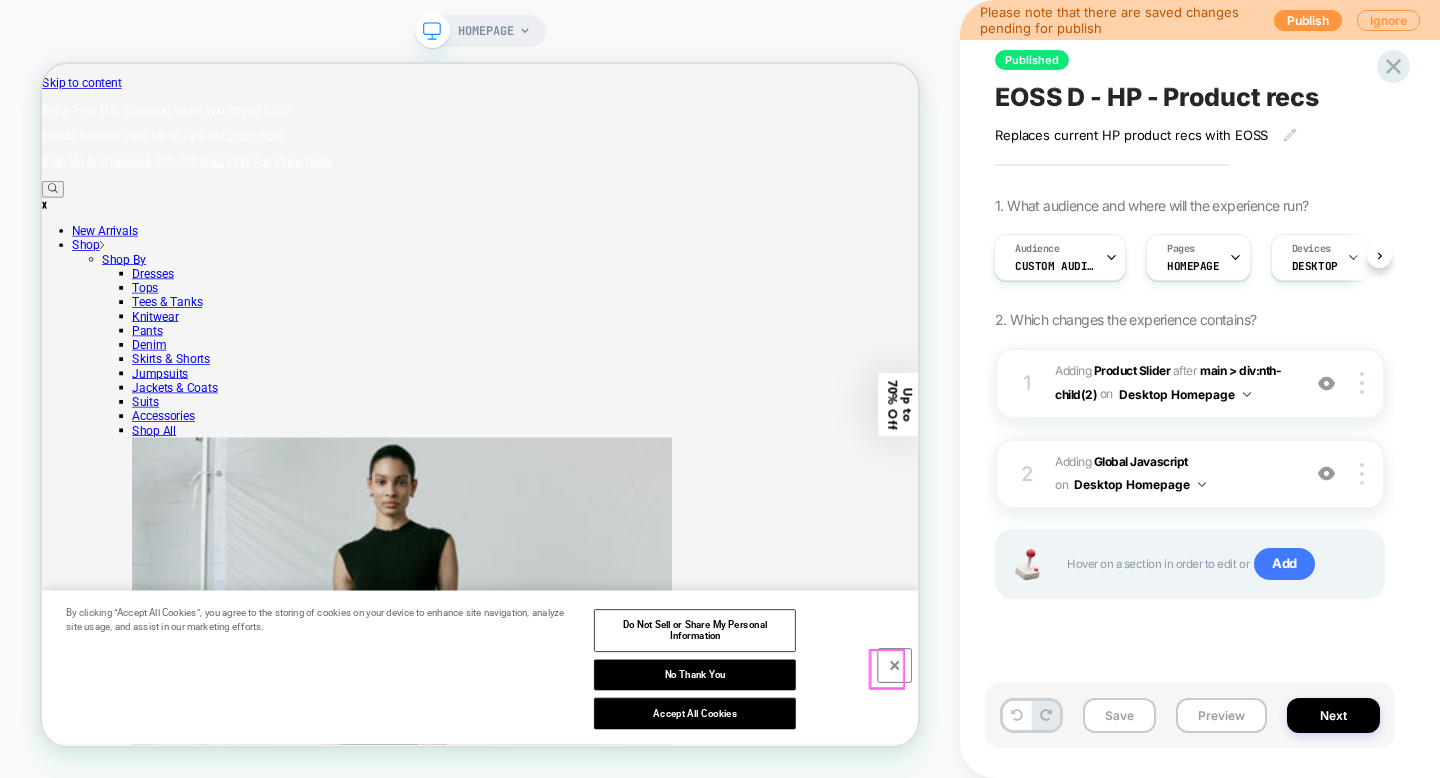 click at bounding box center (1179, 866) 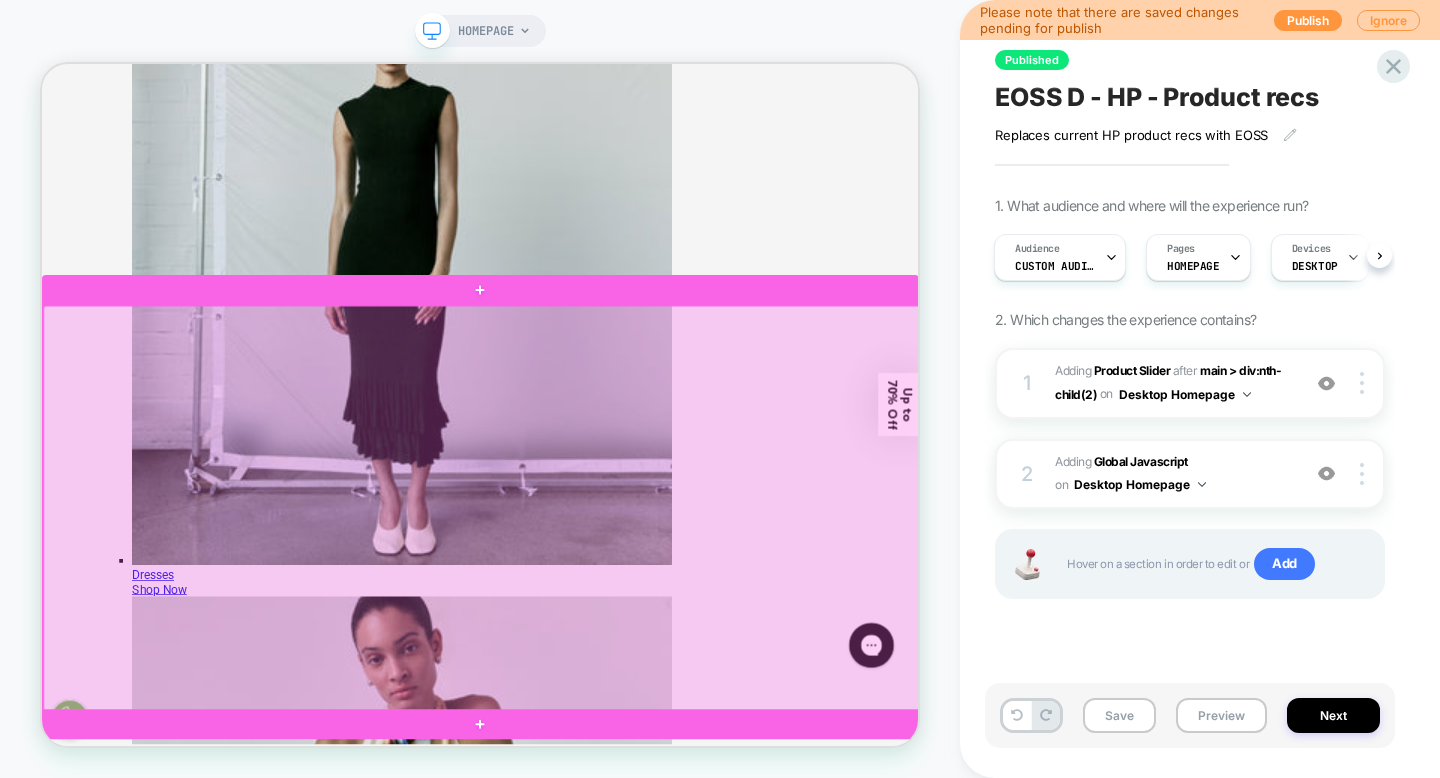 scroll, scrollTop: 592, scrollLeft: 0, axis: vertical 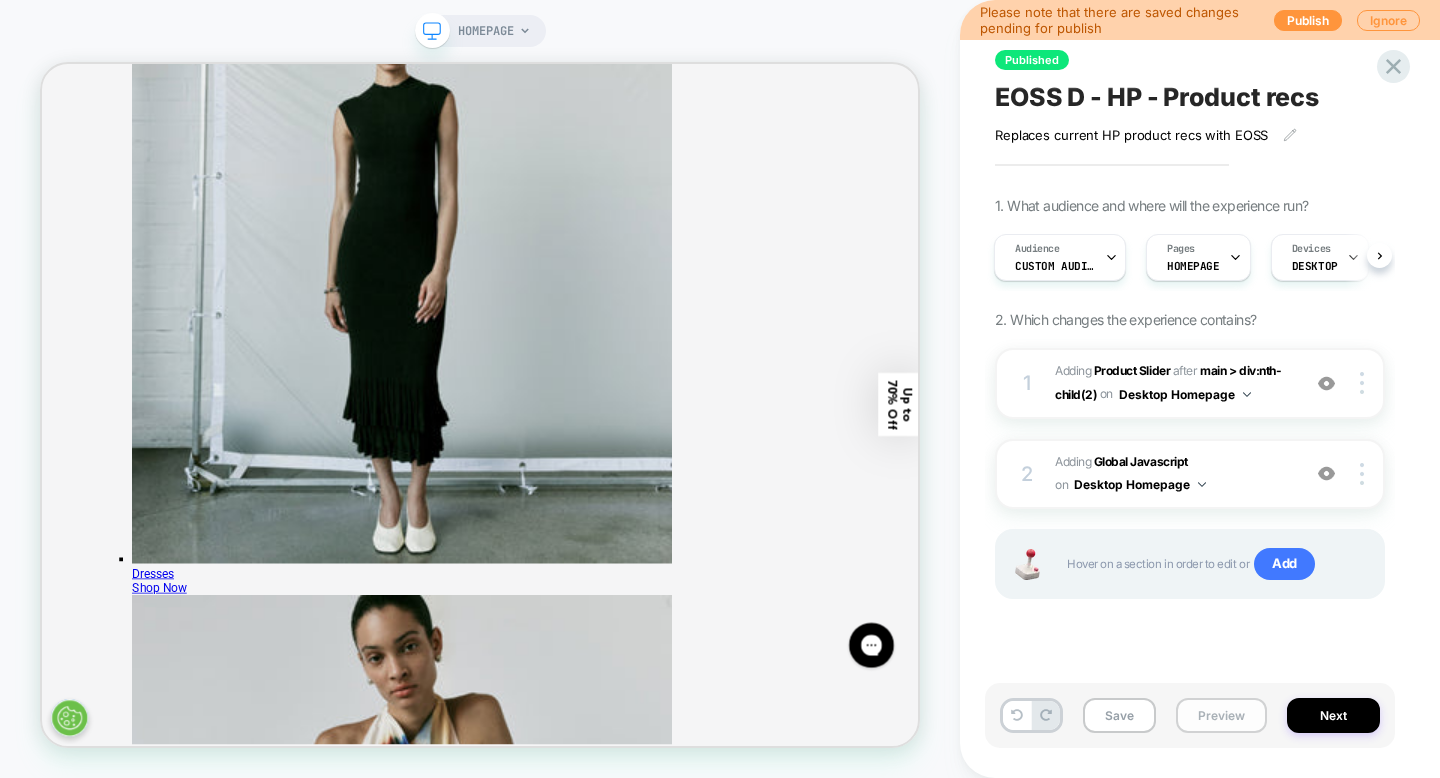 click on "Preview" at bounding box center [1221, 715] 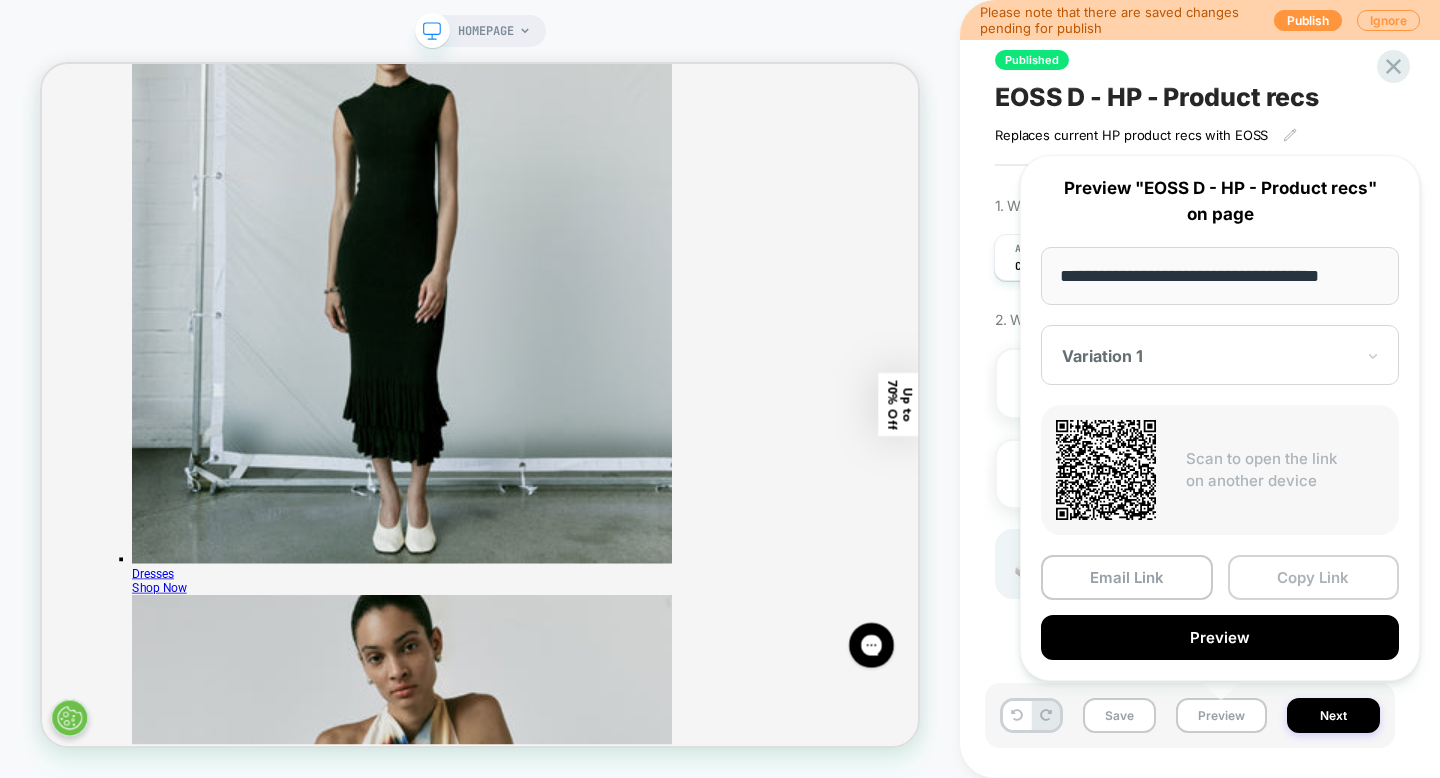 click on "Copy Link" at bounding box center [1314, 577] 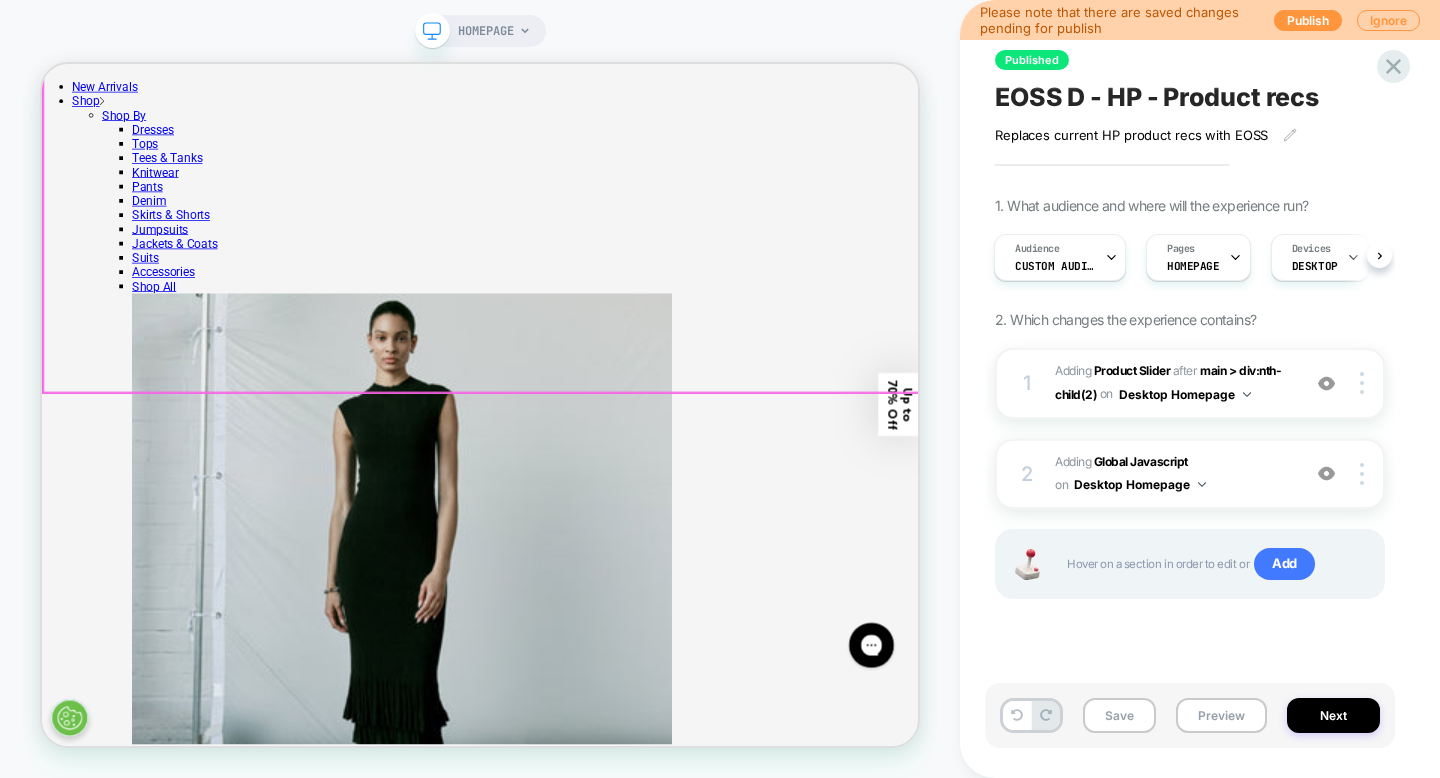 scroll, scrollTop: 0, scrollLeft: 0, axis: both 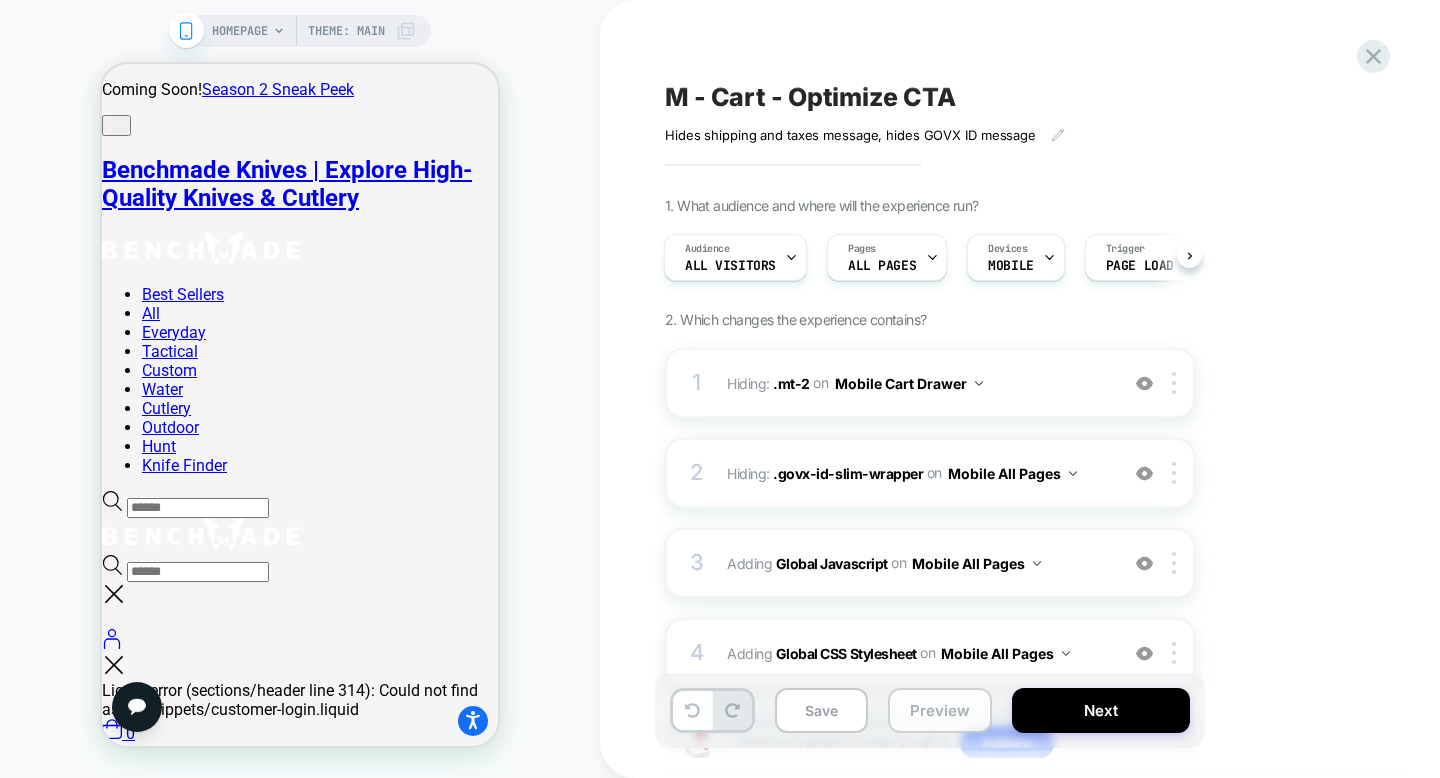 click on "Preview" at bounding box center (940, 710) 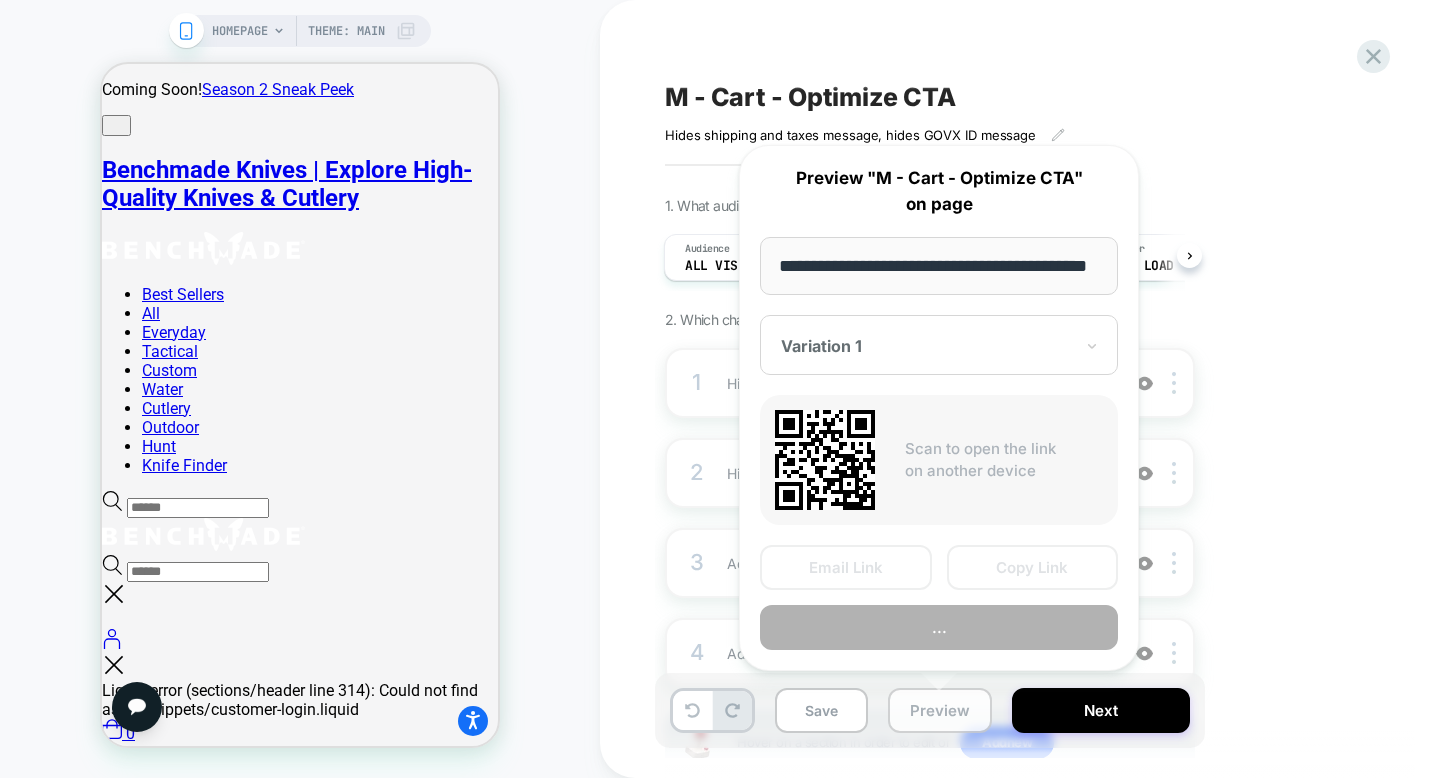 scroll, scrollTop: 0, scrollLeft: 80, axis: horizontal 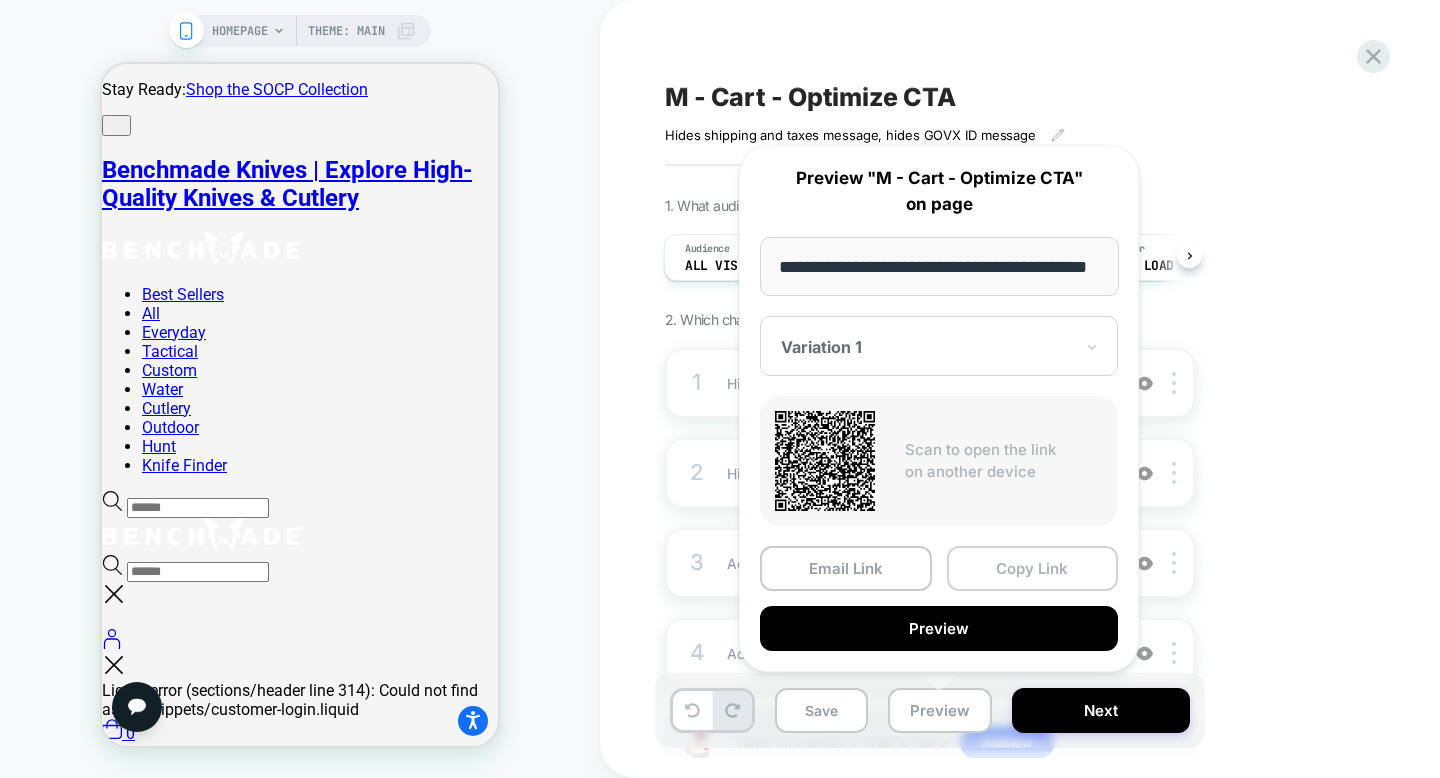 click on "Copy Link" at bounding box center (1033, 568) 